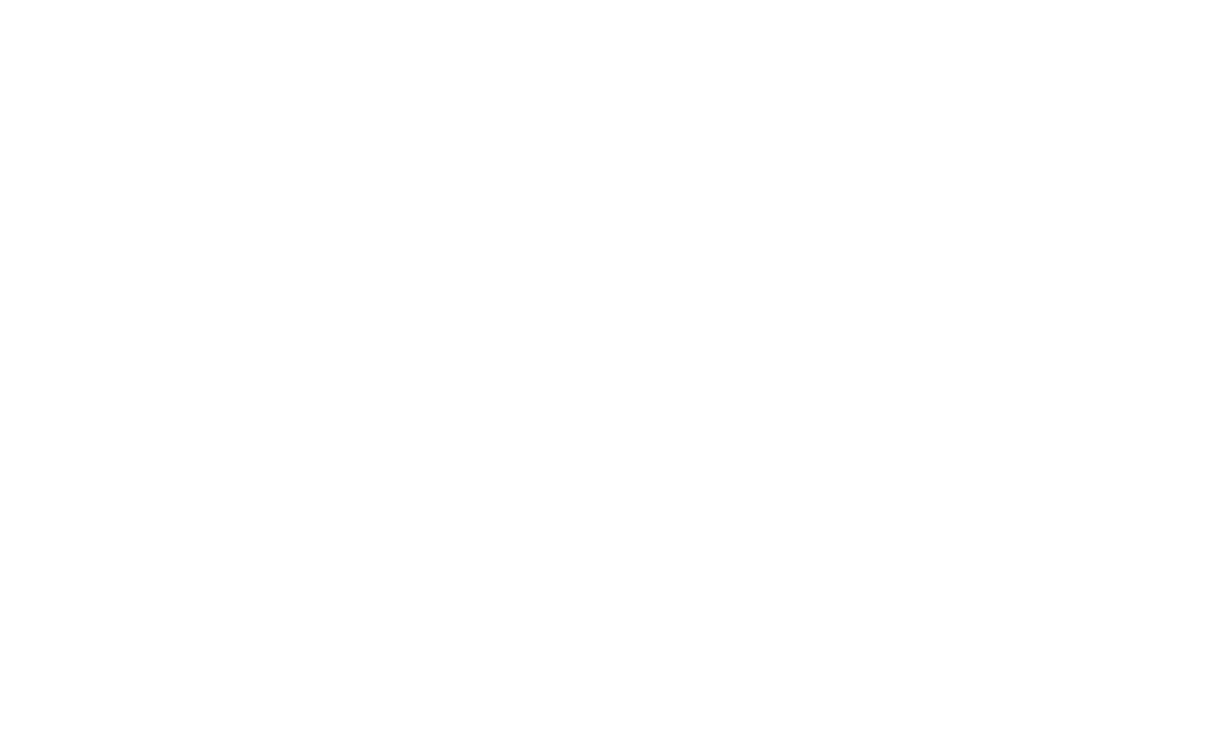 scroll, scrollTop: 0, scrollLeft: 0, axis: both 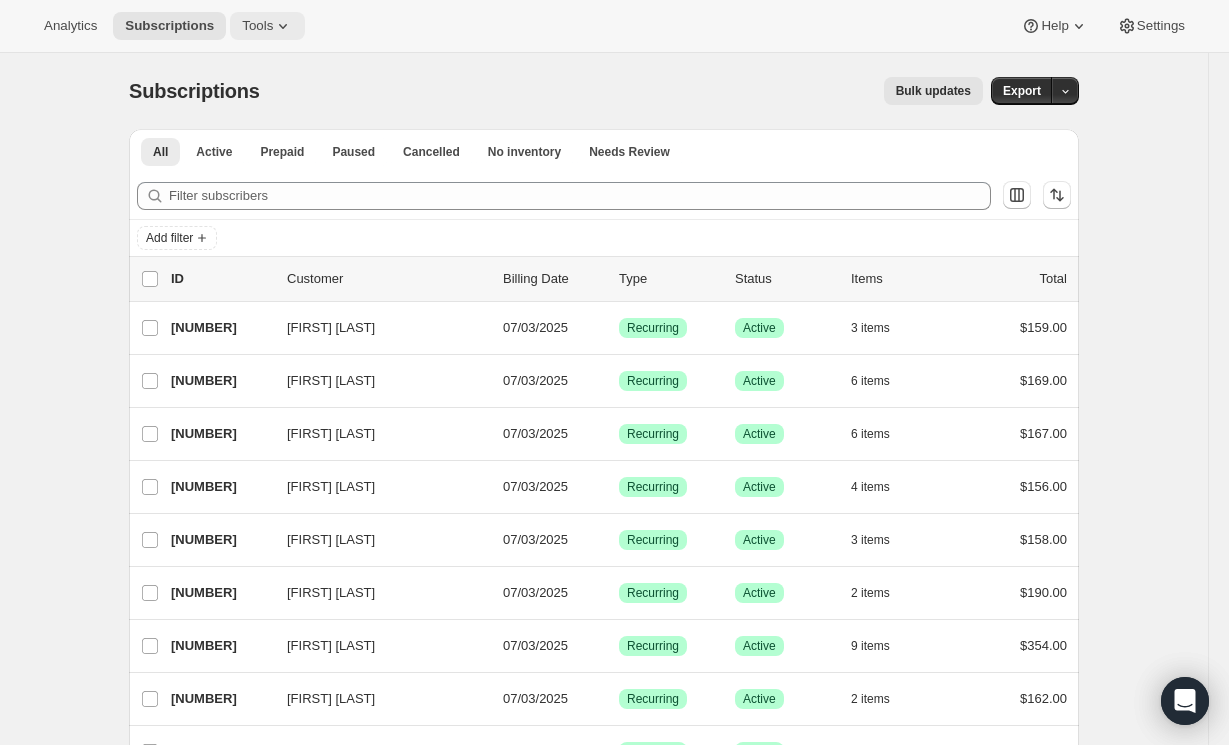 click at bounding box center [283, 26] 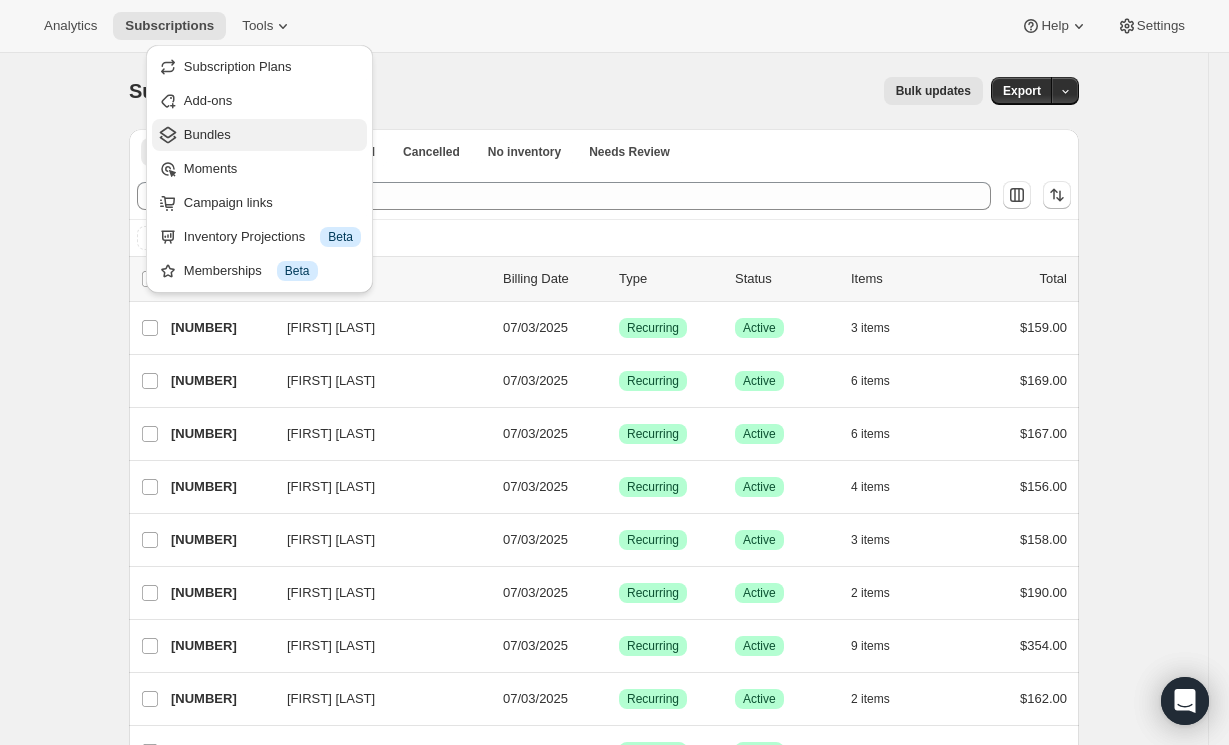 click on "Bundles" at bounding box center [272, 135] 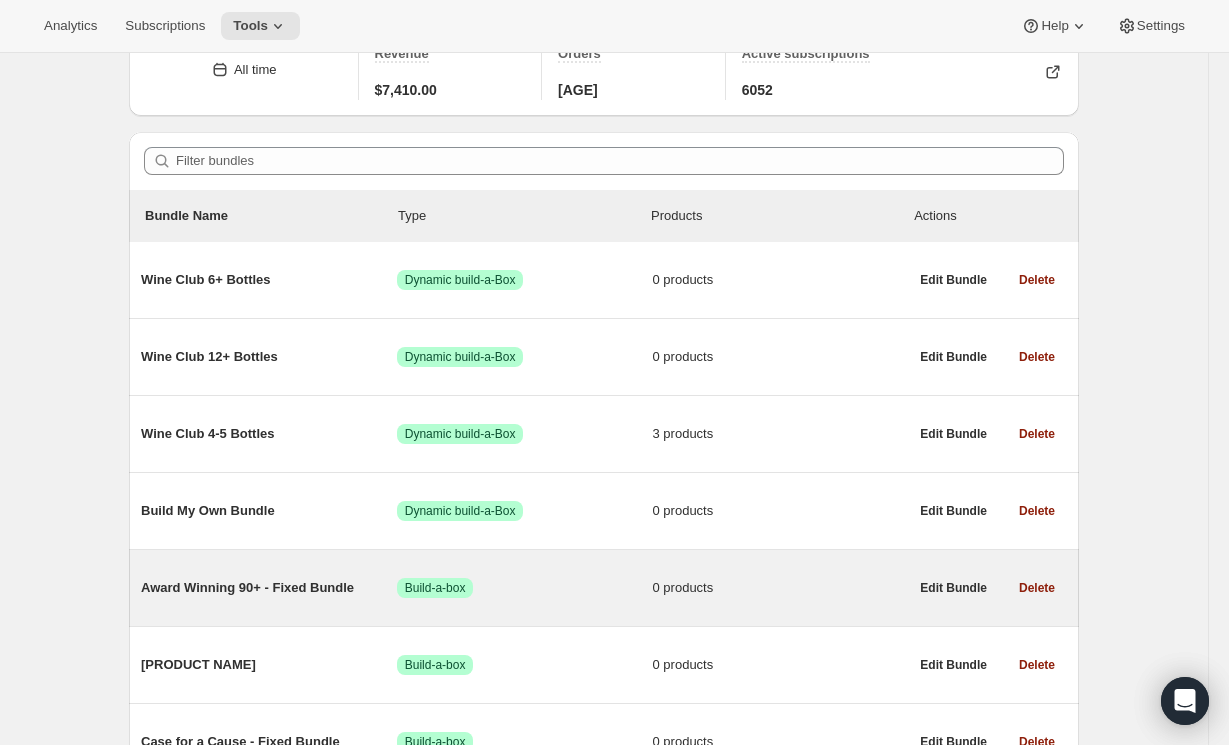 scroll, scrollTop: 90, scrollLeft: 0, axis: vertical 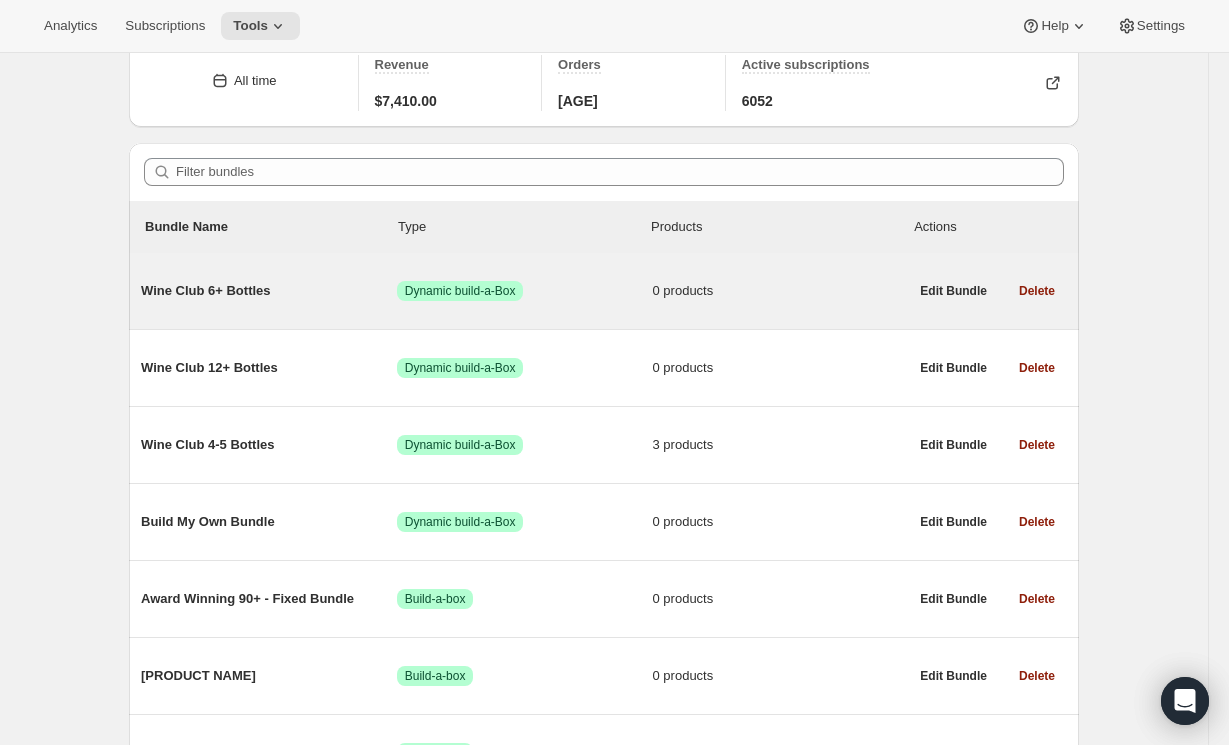 click on "Wine Club 6+ Bottles" at bounding box center (269, 291) 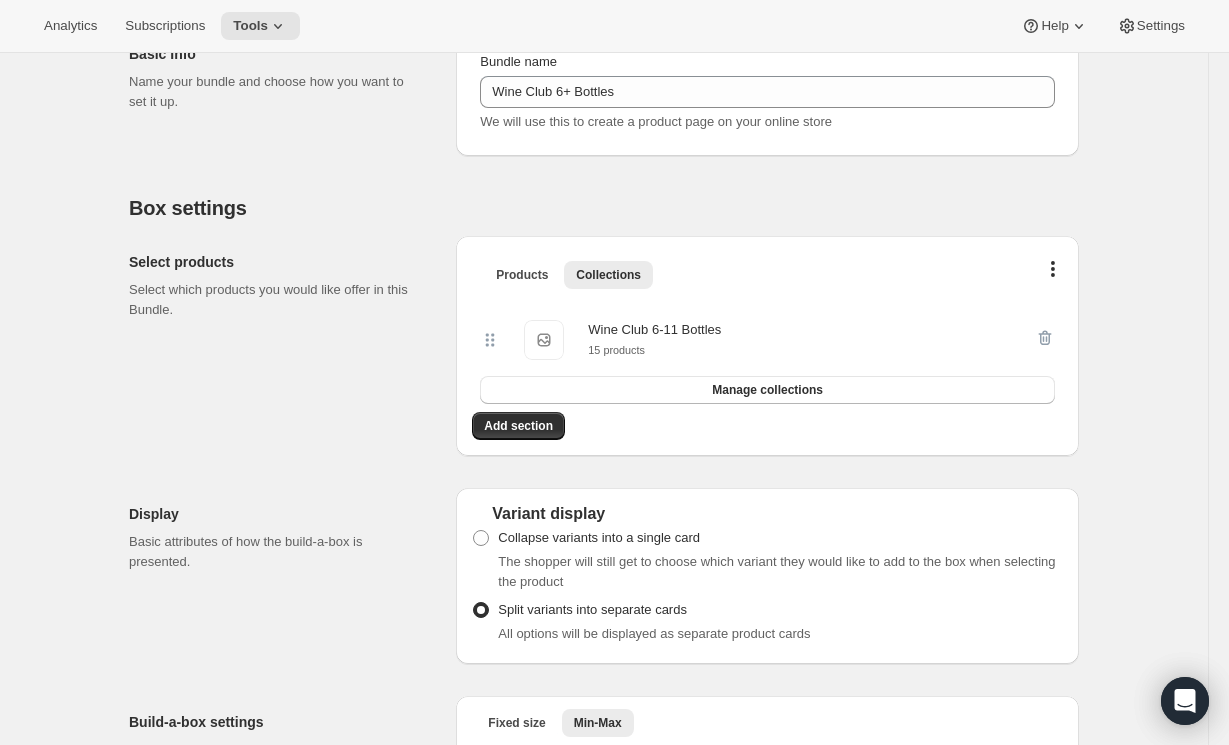 scroll, scrollTop: 272, scrollLeft: 0, axis: vertical 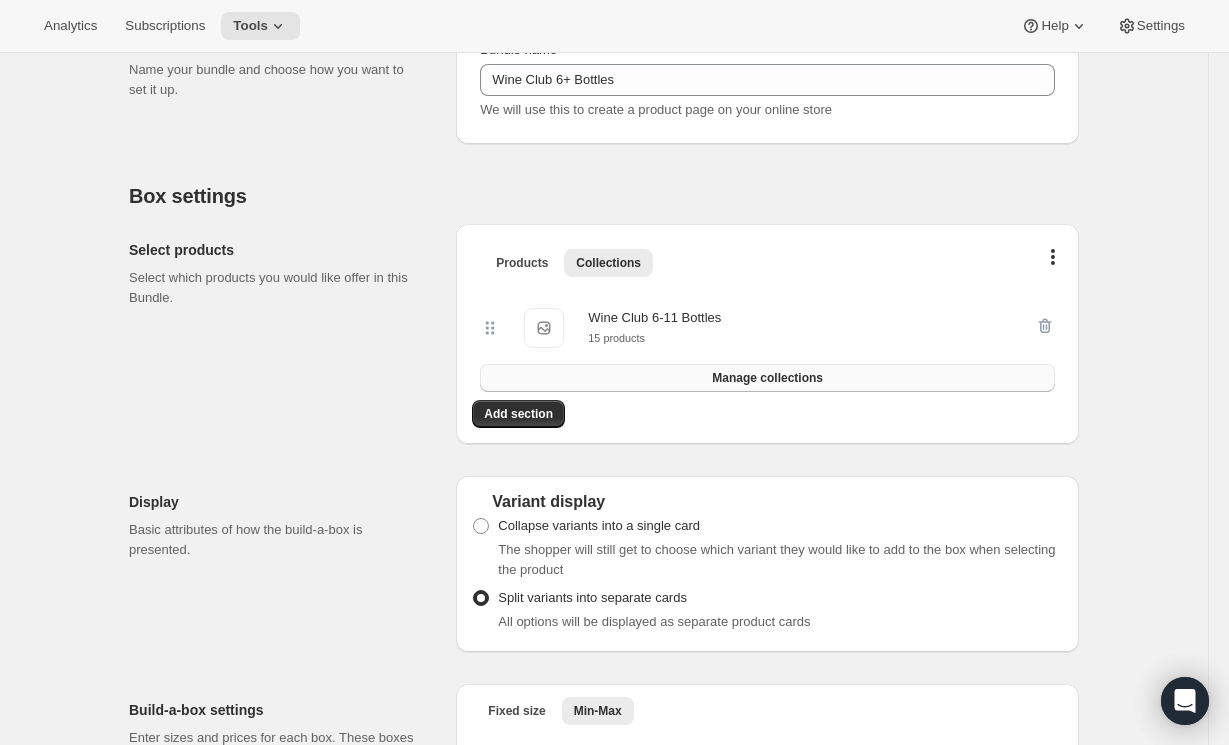 click on "Manage collections" at bounding box center [767, 378] 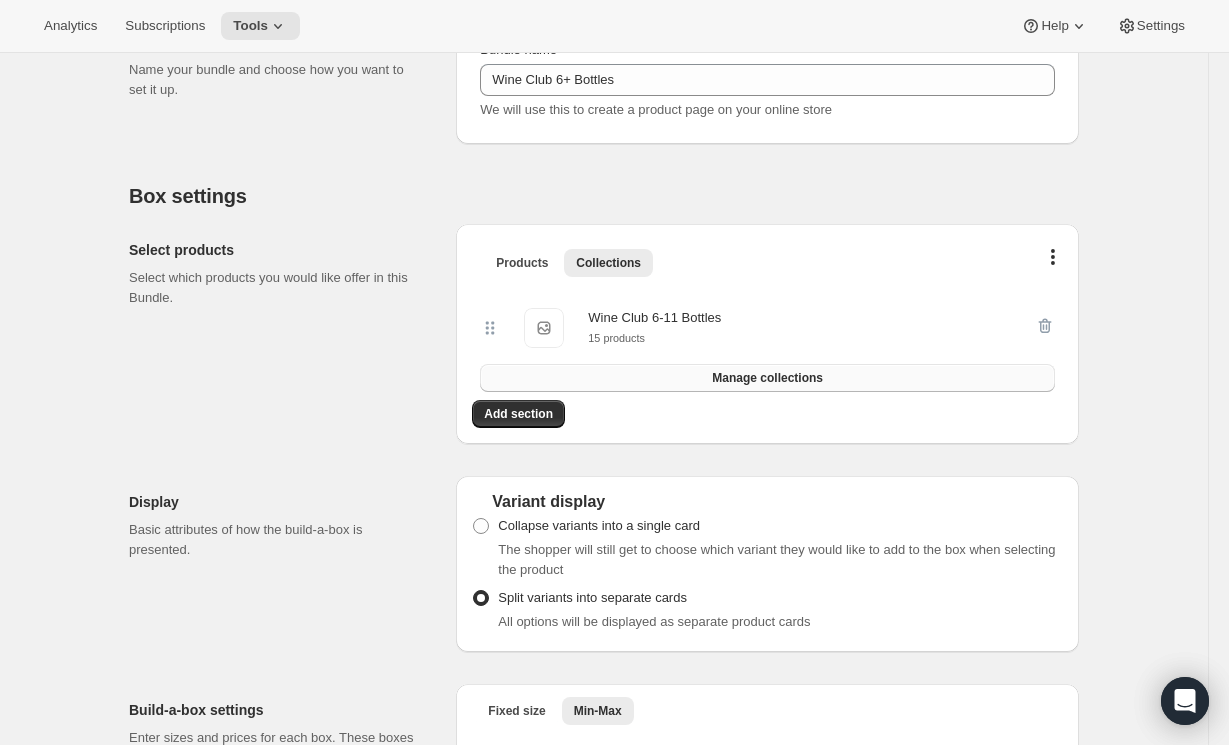 click on "Manage collections" at bounding box center [767, 378] 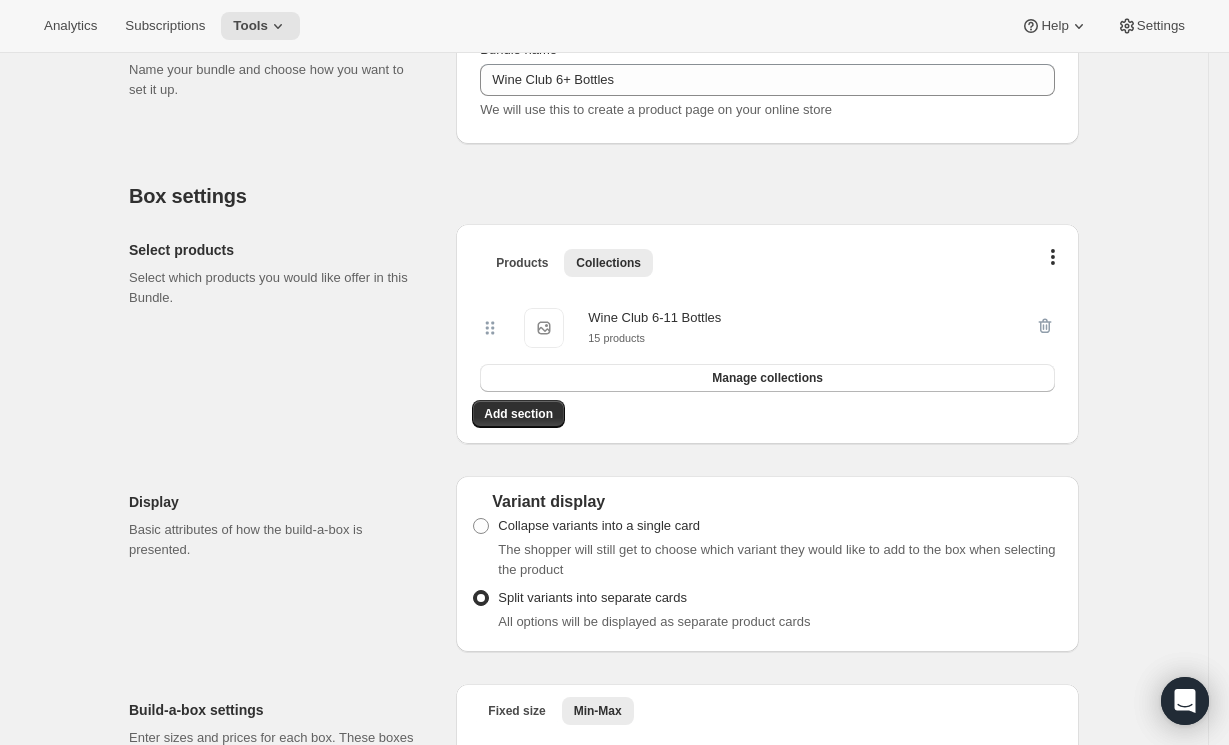 click on "15 products" at bounding box center [616, 338] 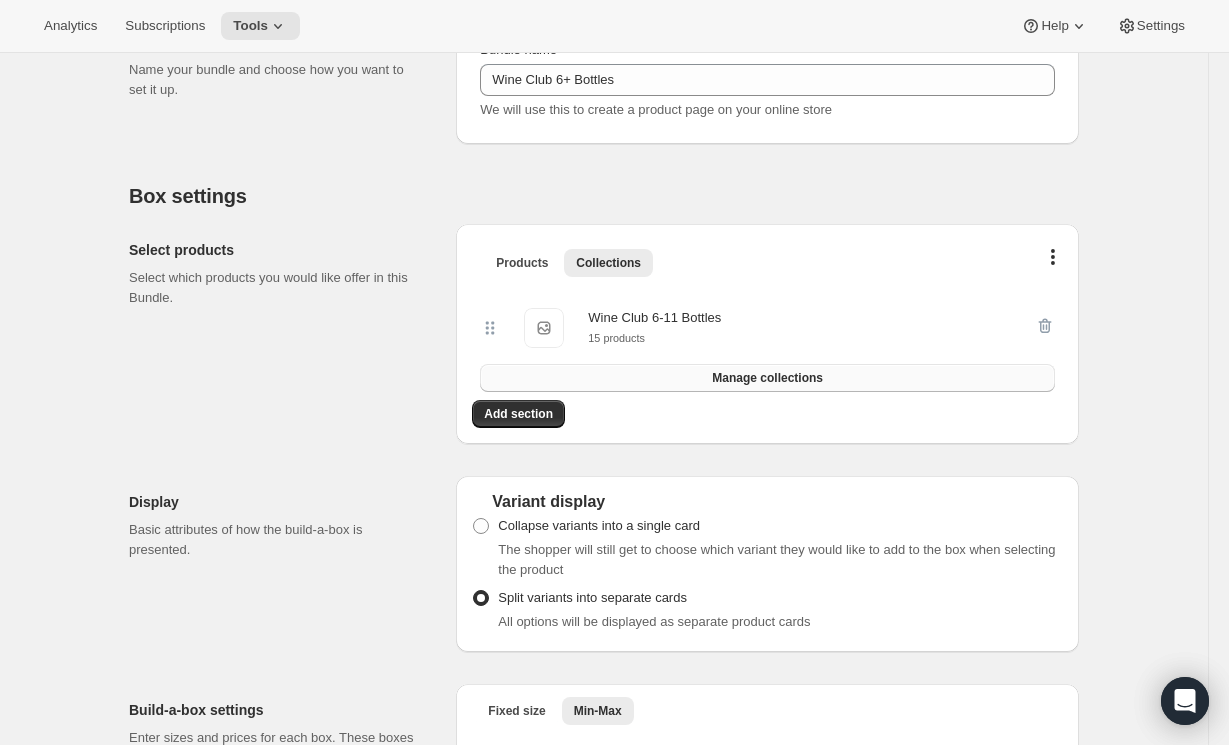 click on "Manage collections" at bounding box center (767, 378) 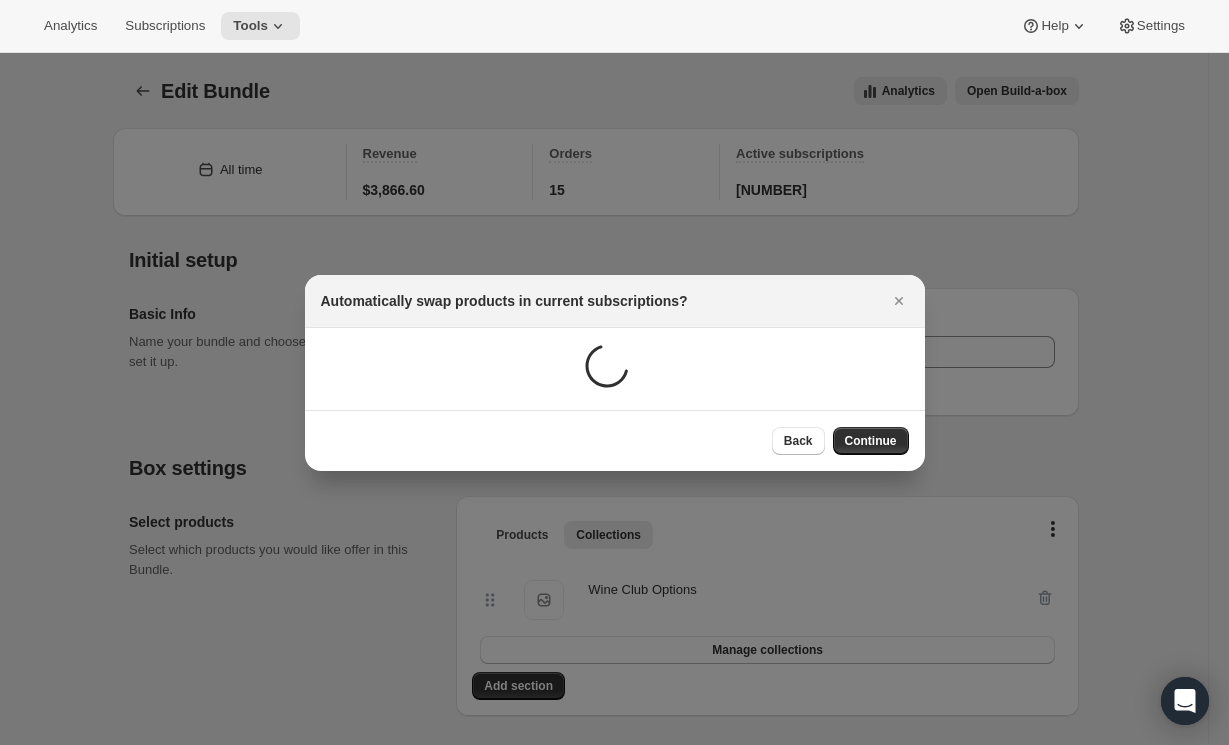 scroll, scrollTop: 0, scrollLeft: 0, axis: both 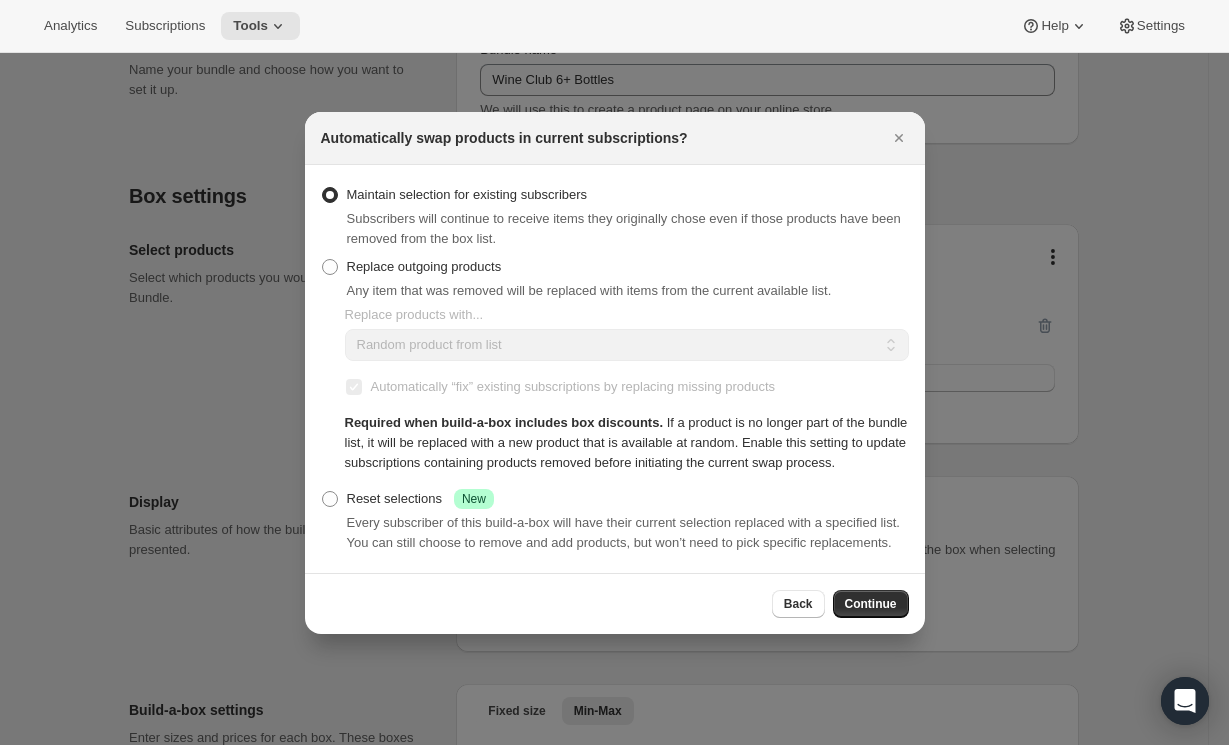 drag, startPoint x: 870, startPoint y: 608, endPoint x: 878, endPoint y: 574, distance: 34.928497 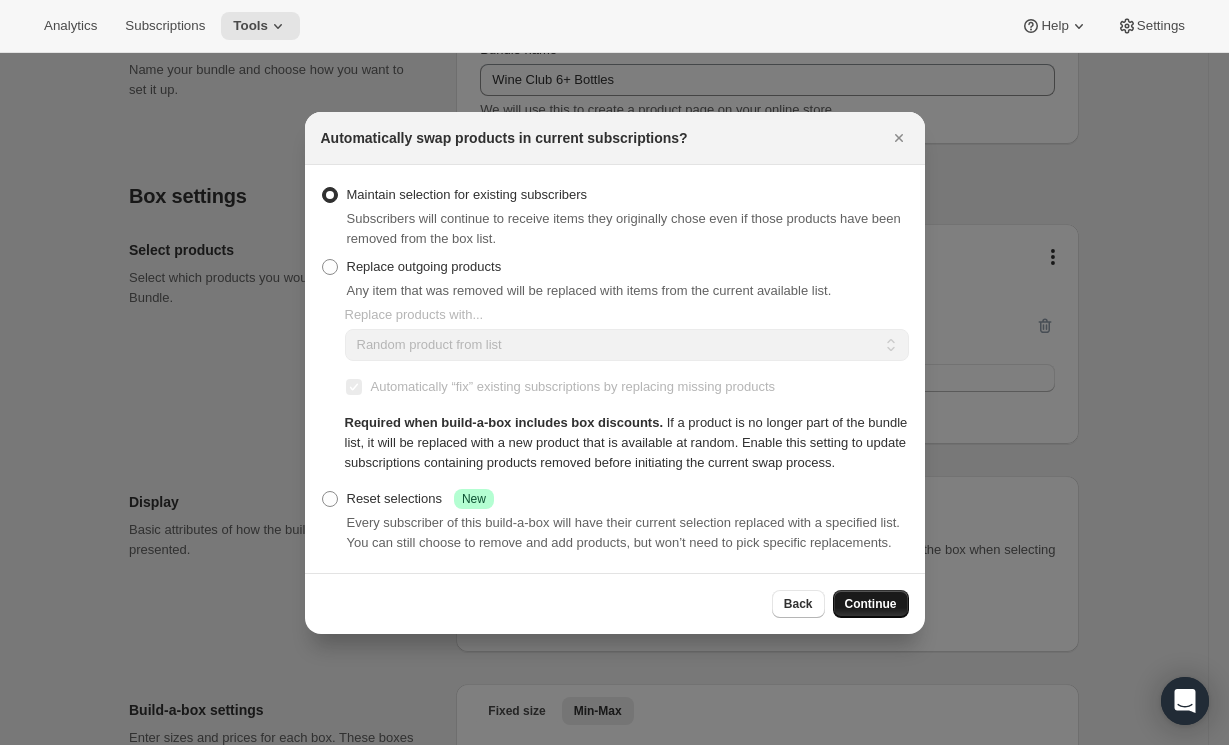 click on "Continue" at bounding box center [871, 604] 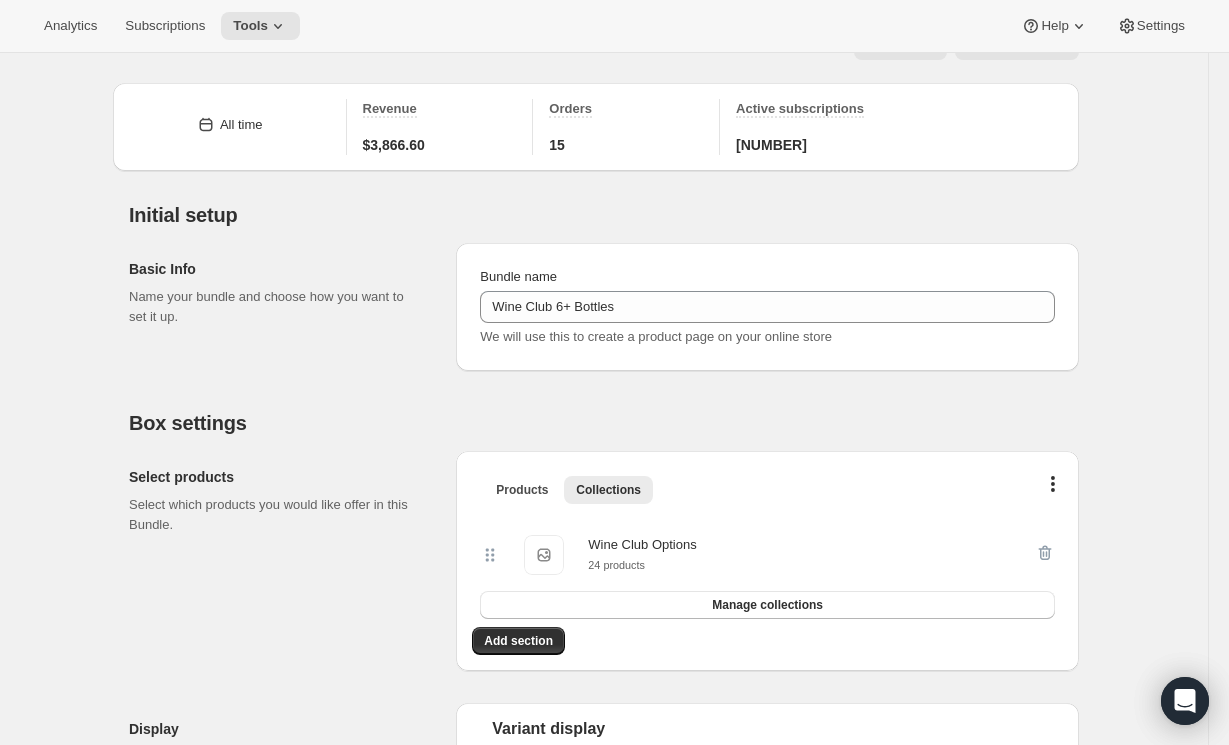 scroll, scrollTop: 0, scrollLeft: 0, axis: both 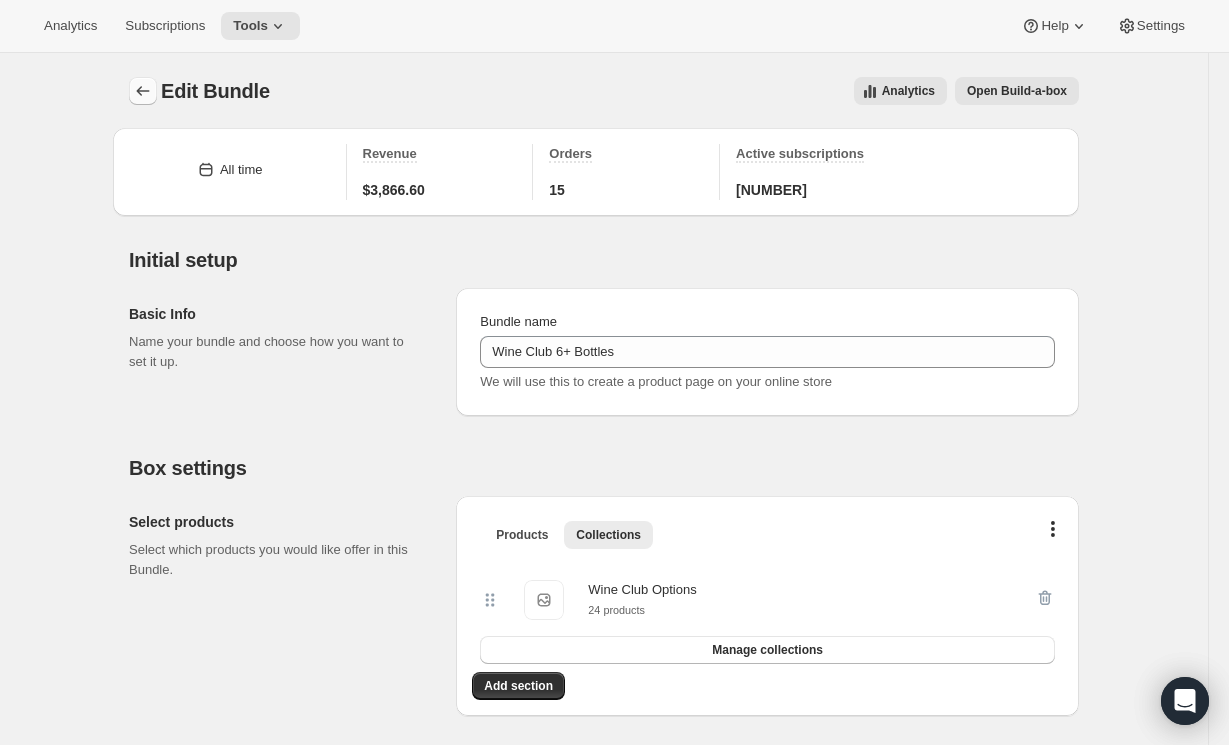 click at bounding box center [143, 91] 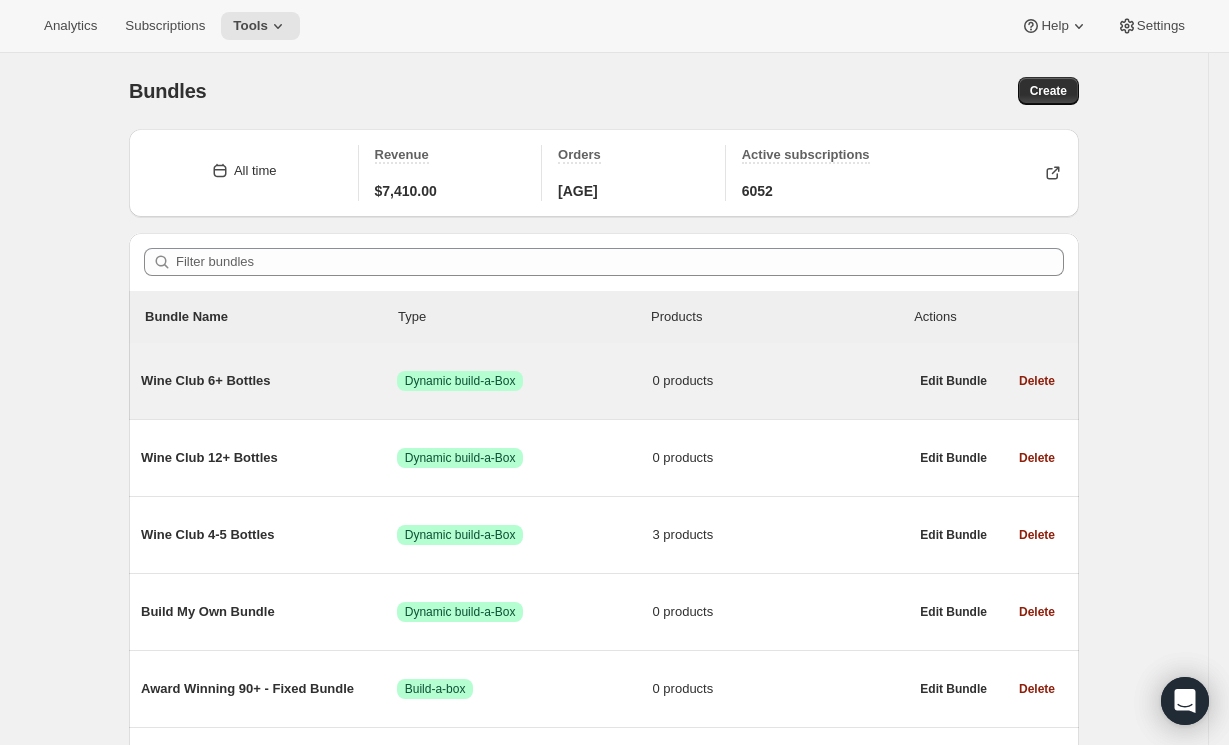 click on "Wine Club 6+ Bottles" at bounding box center (269, 381) 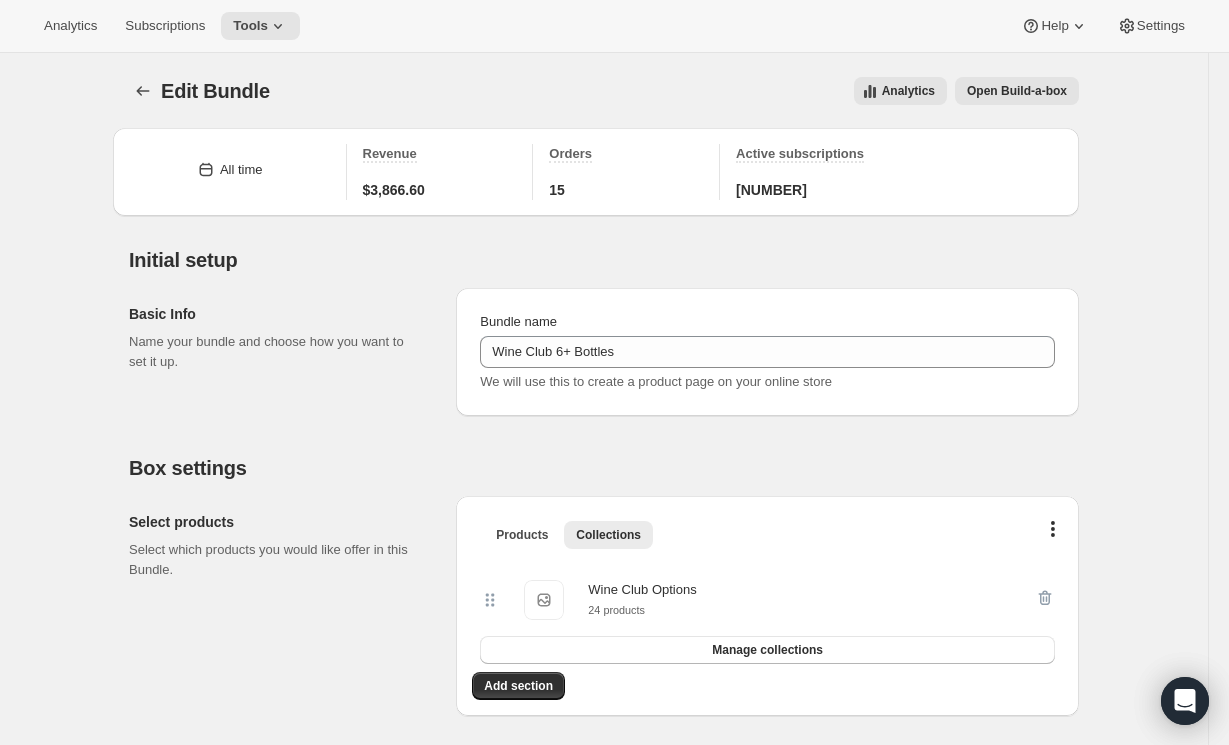 scroll, scrollTop: 90, scrollLeft: 0, axis: vertical 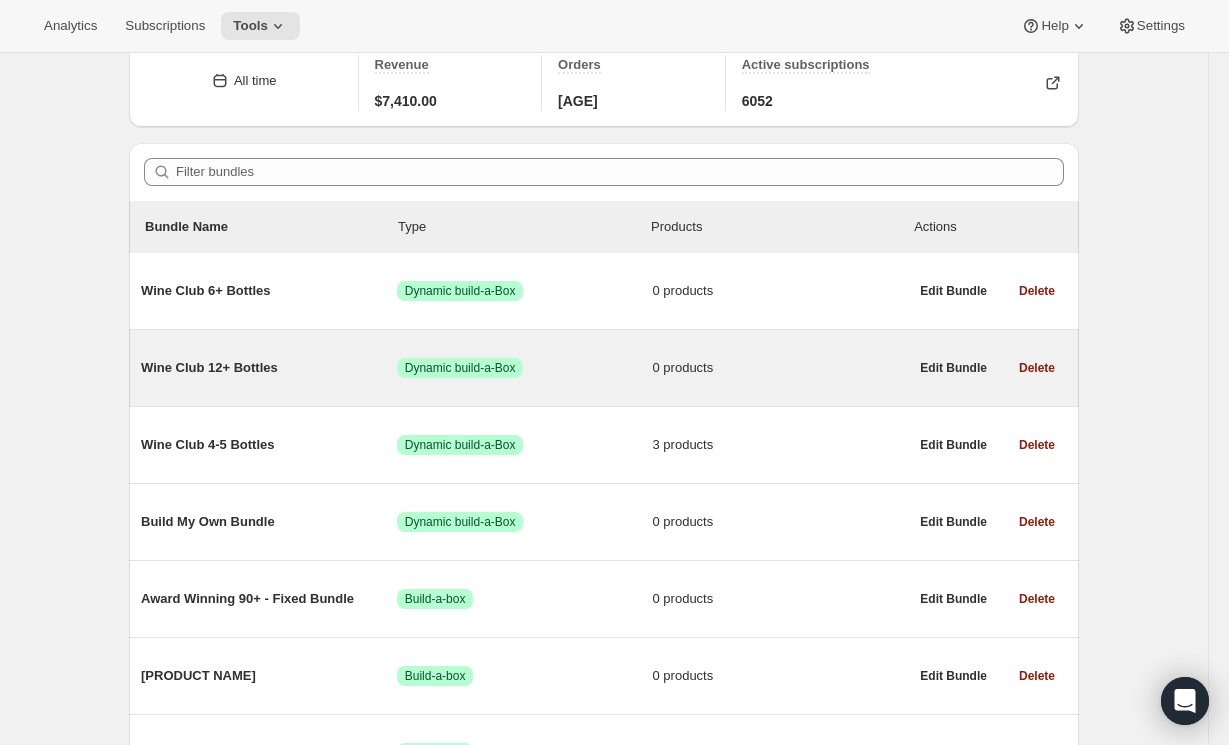 click on "Wine Club 12+ Bottles" at bounding box center (269, 368) 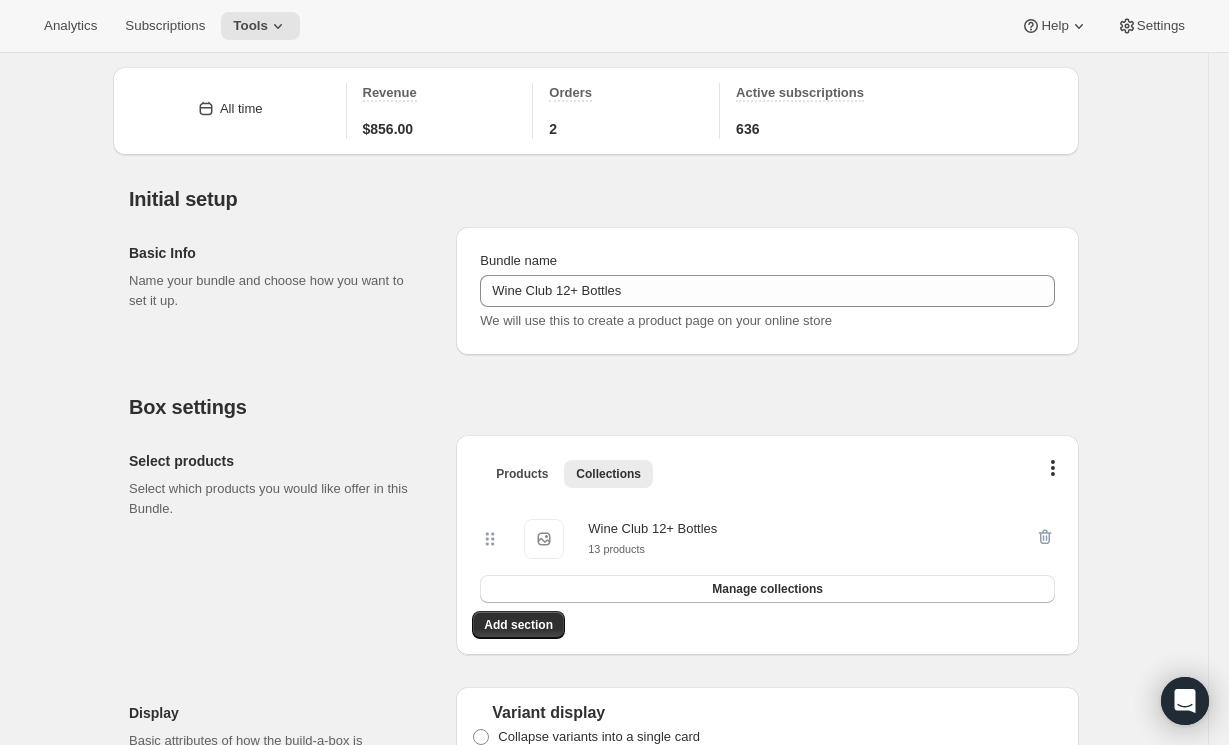 scroll, scrollTop: 90, scrollLeft: 0, axis: vertical 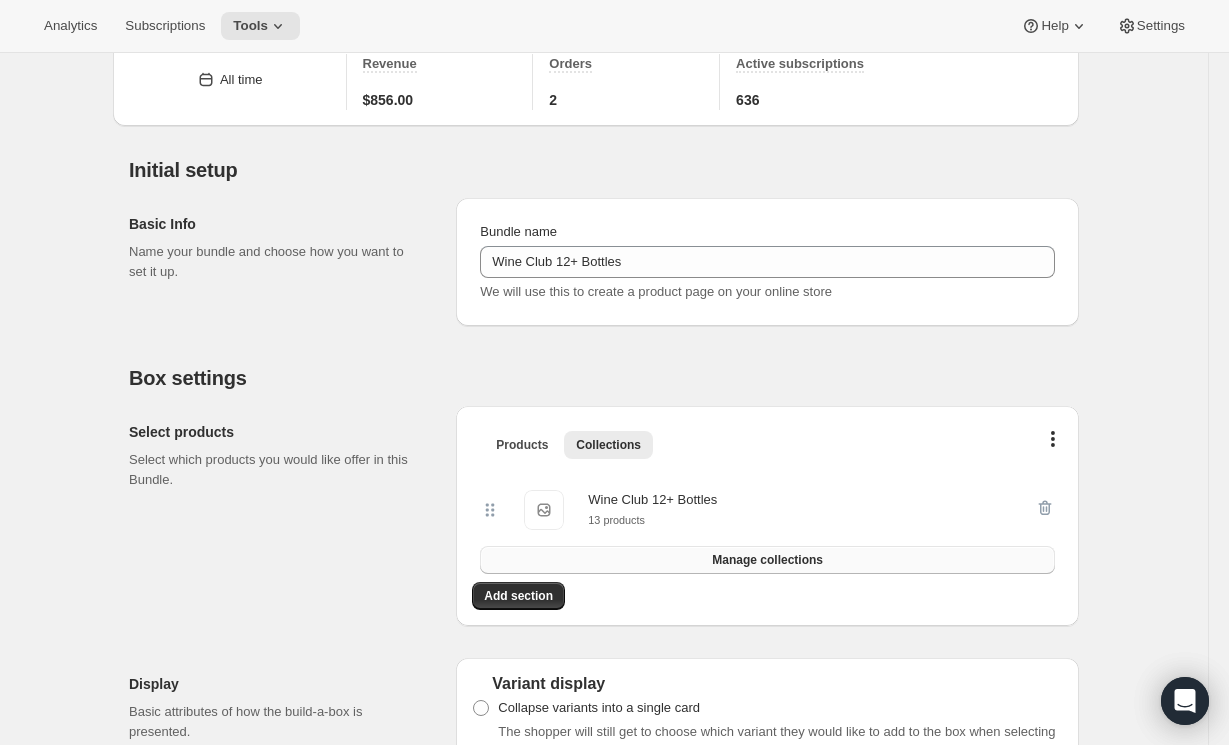 click on "Manage collections" at bounding box center [767, 560] 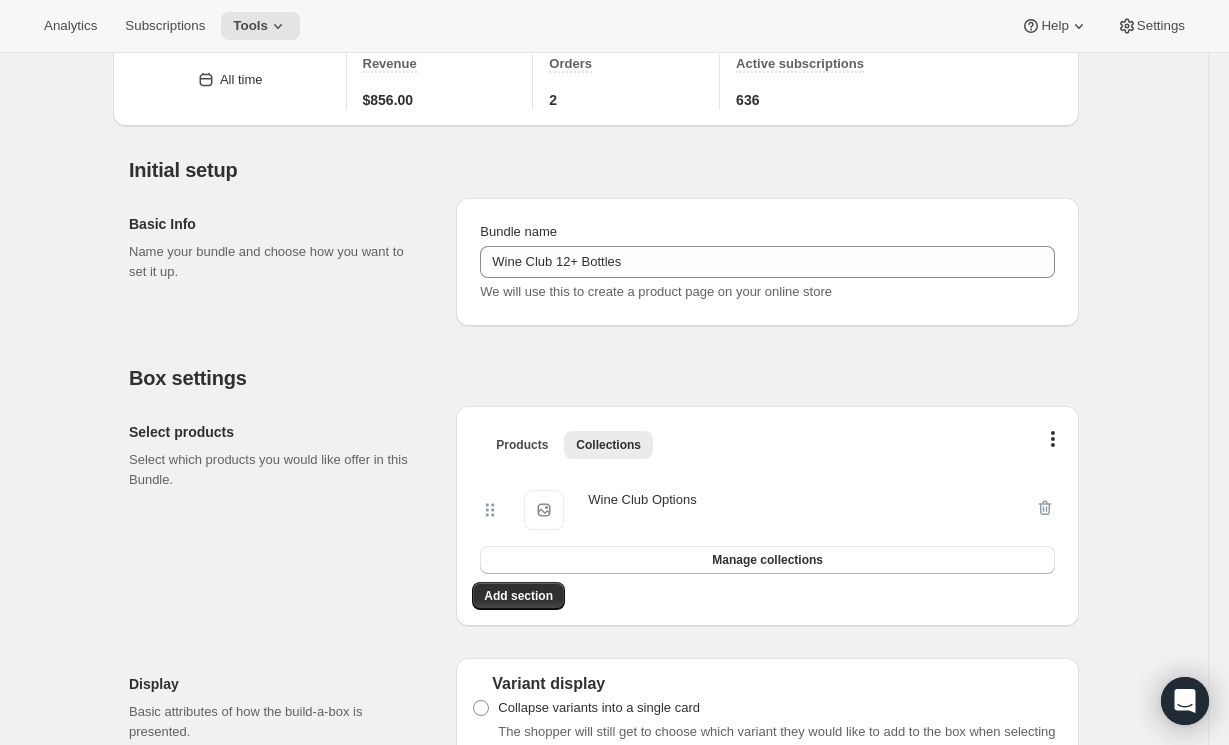 scroll, scrollTop: 90, scrollLeft: 0, axis: vertical 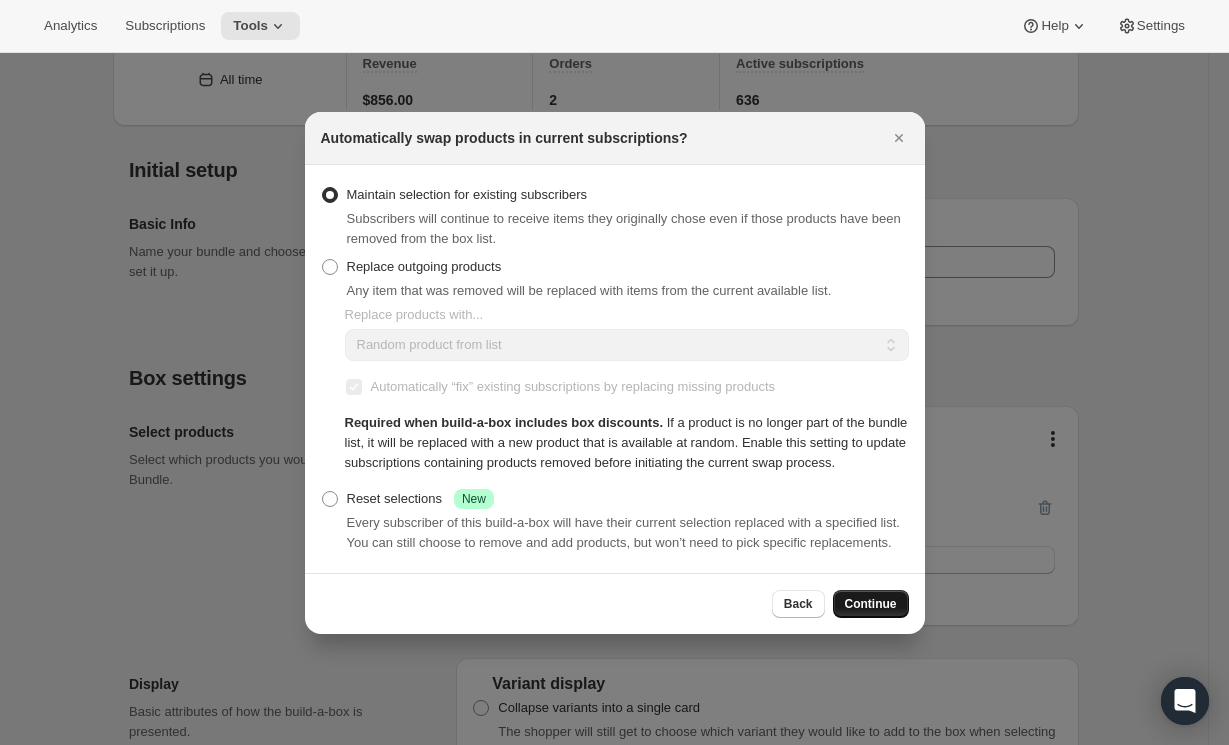 click on "Continue" at bounding box center [871, 604] 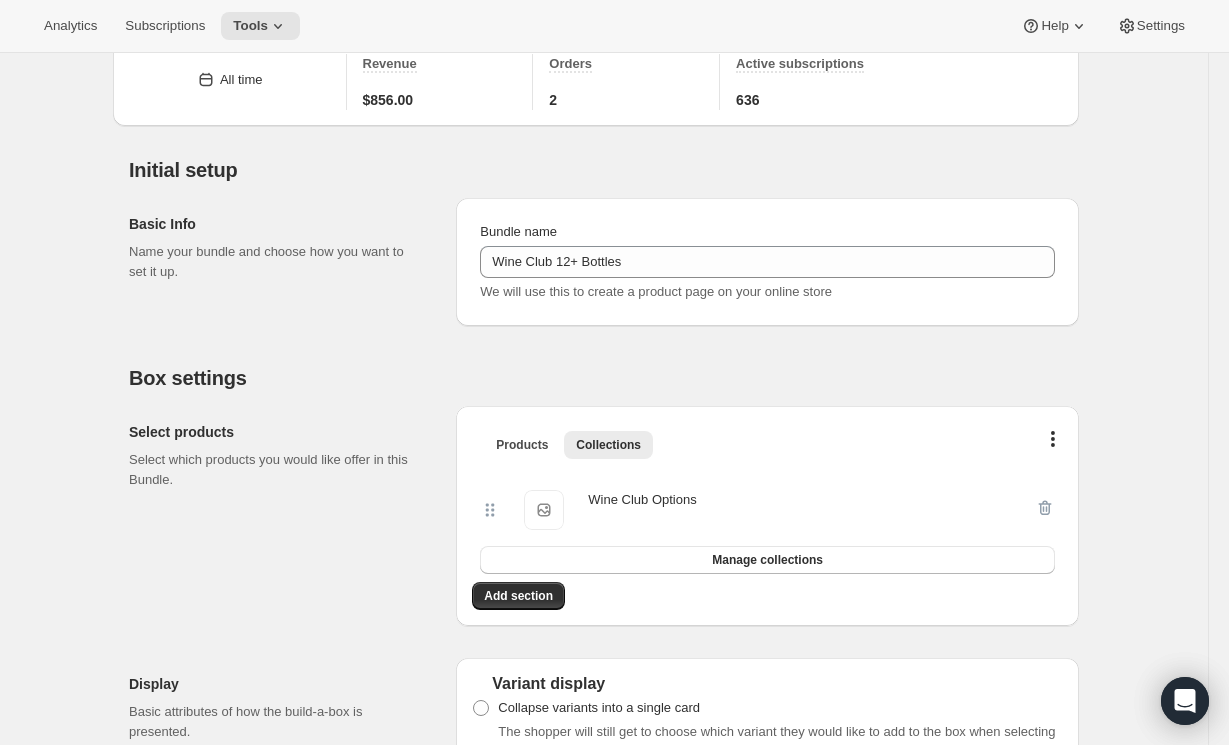 scroll, scrollTop: 0, scrollLeft: 0, axis: both 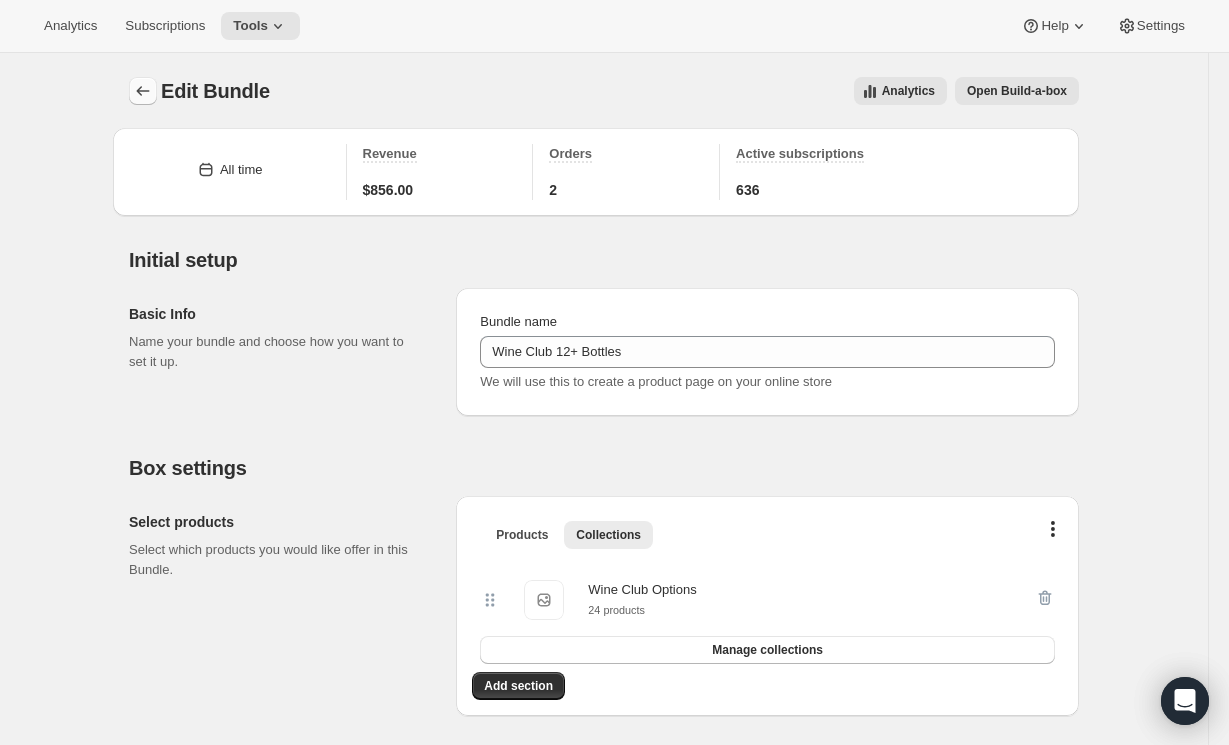 click at bounding box center (143, 91) 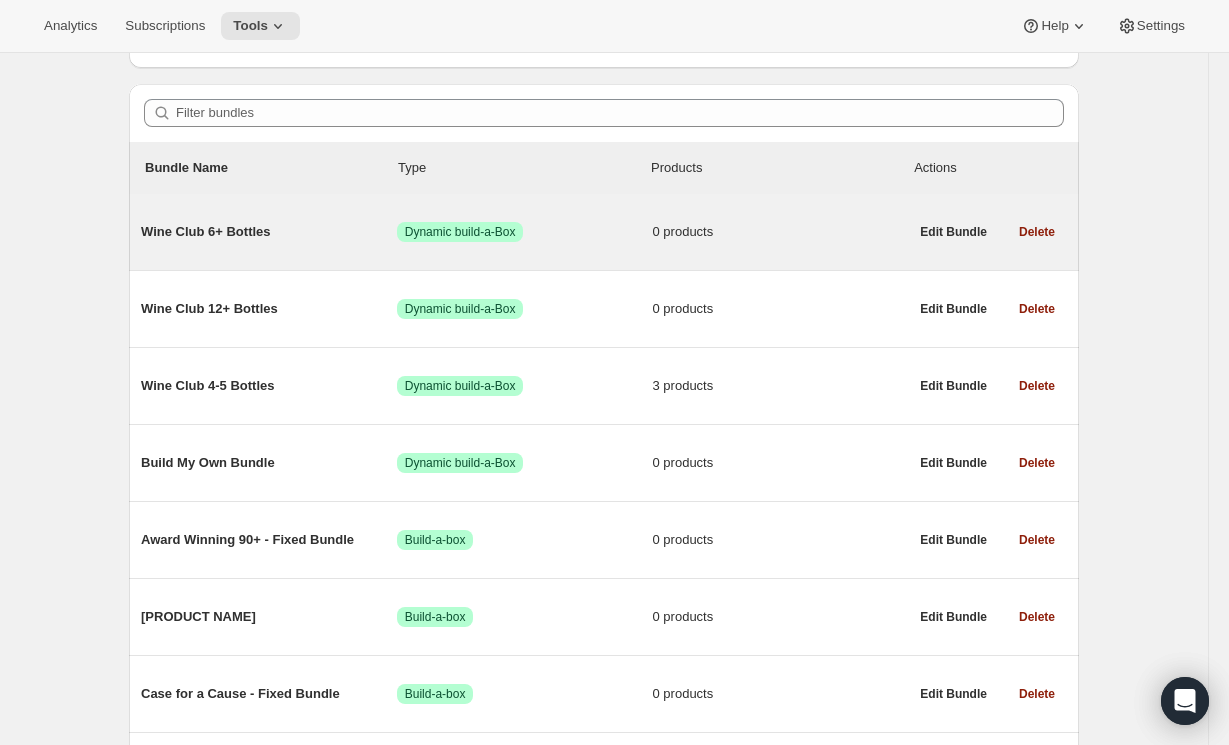 scroll, scrollTop: 181, scrollLeft: 0, axis: vertical 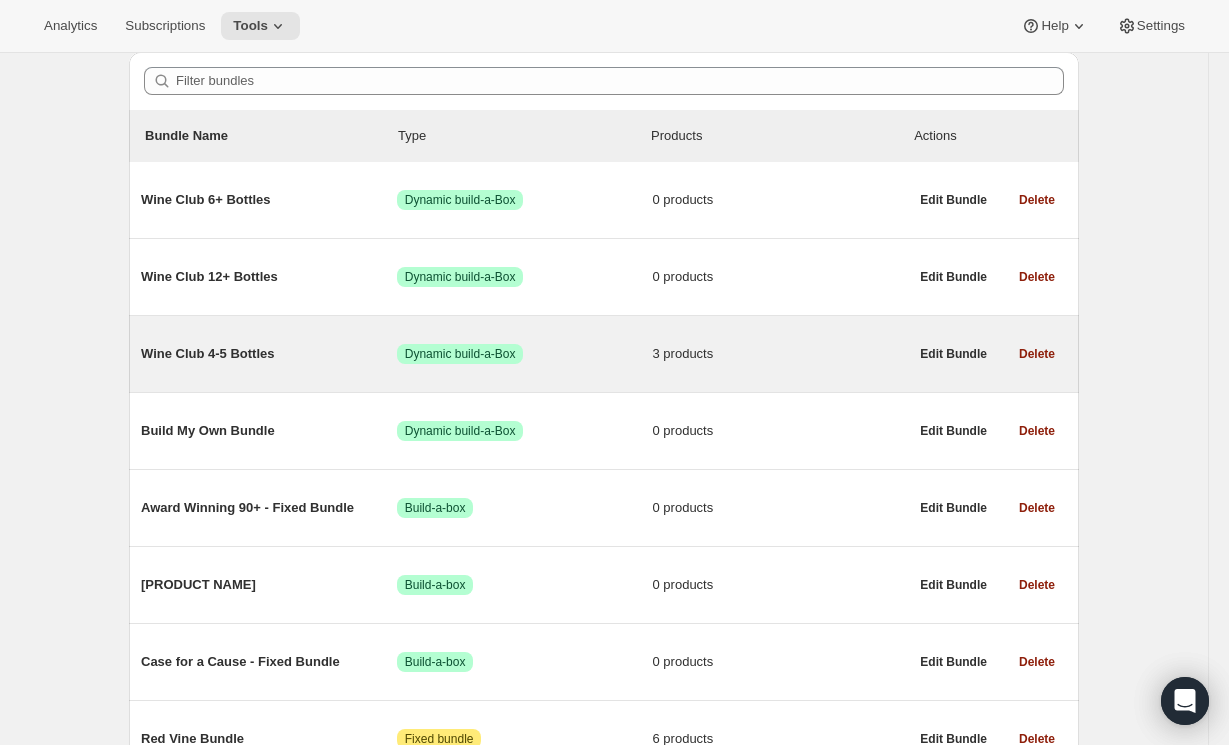 click on "3 products" at bounding box center (781, 354) 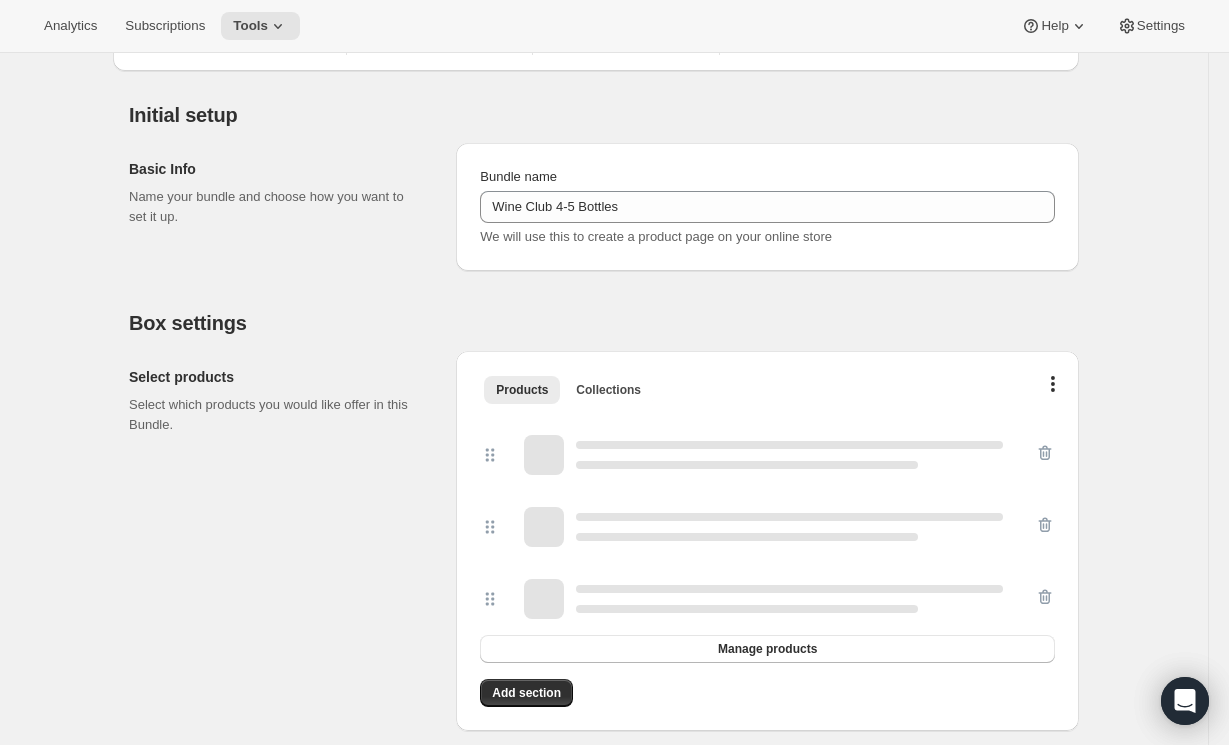 scroll, scrollTop: 181, scrollLeft: 0, axis: vertical 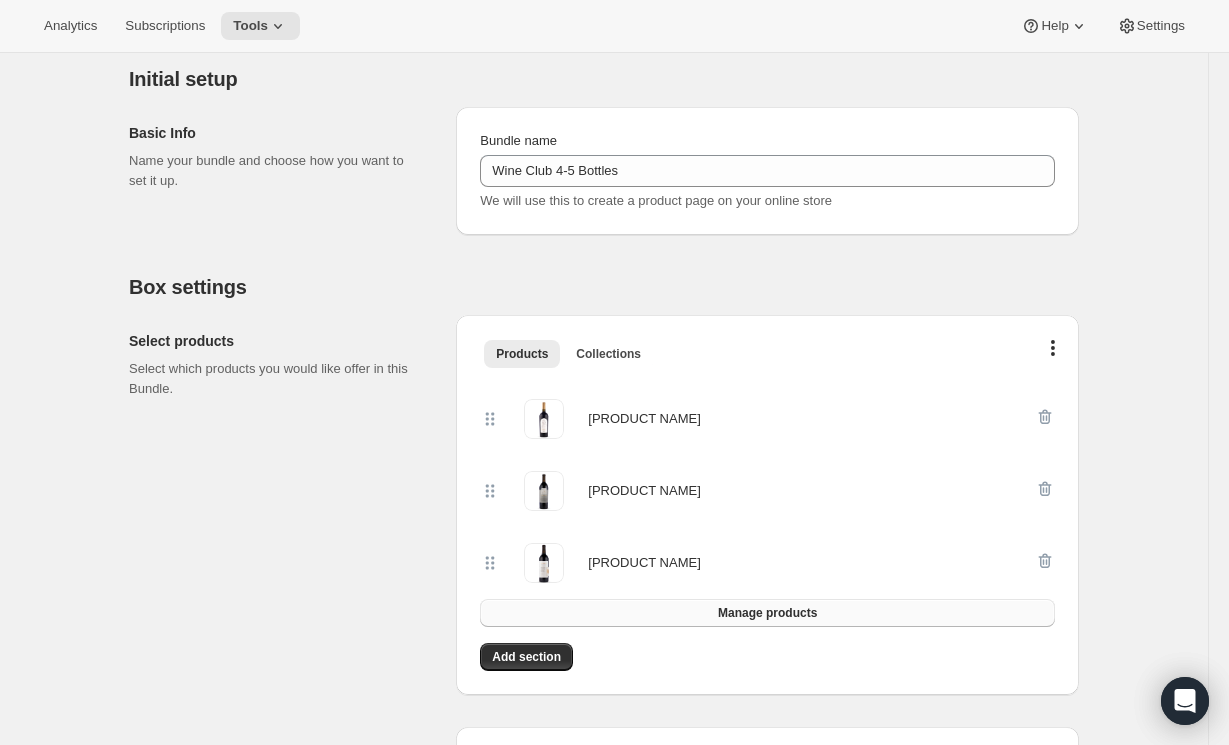 click on "Manage products" at bounding box center [767, 613] 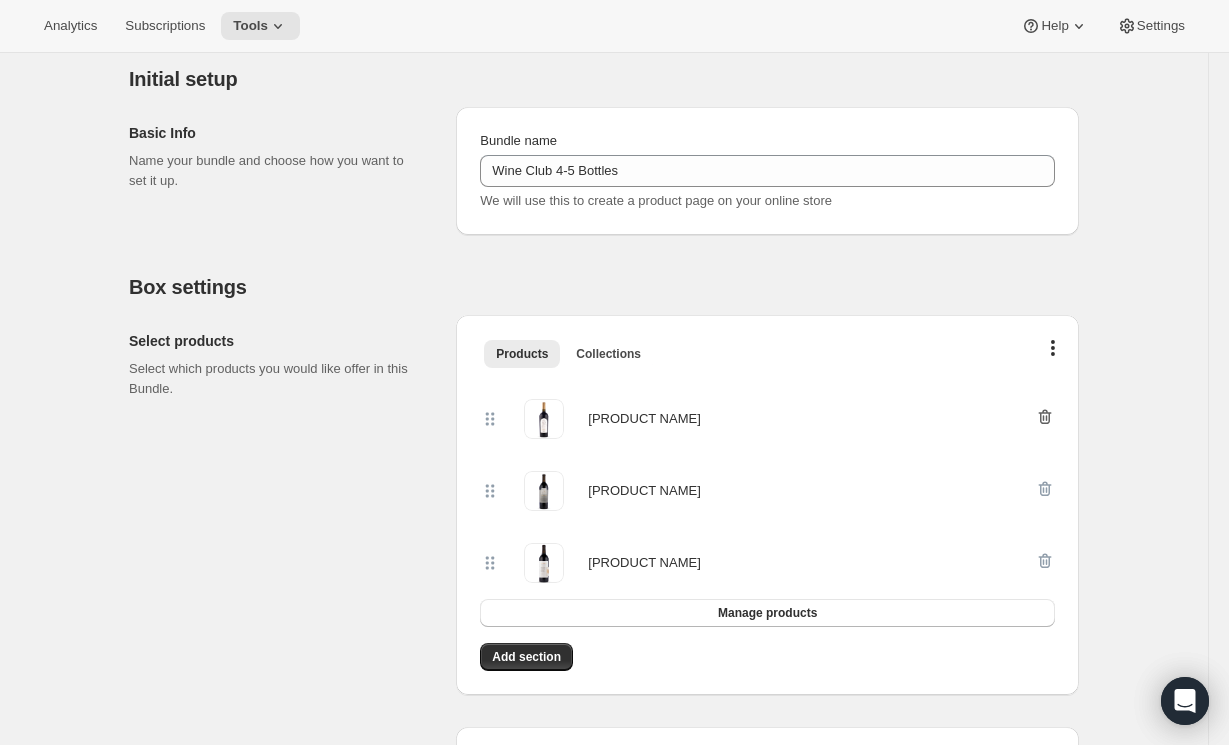 click at bounding box center (1047, 418) 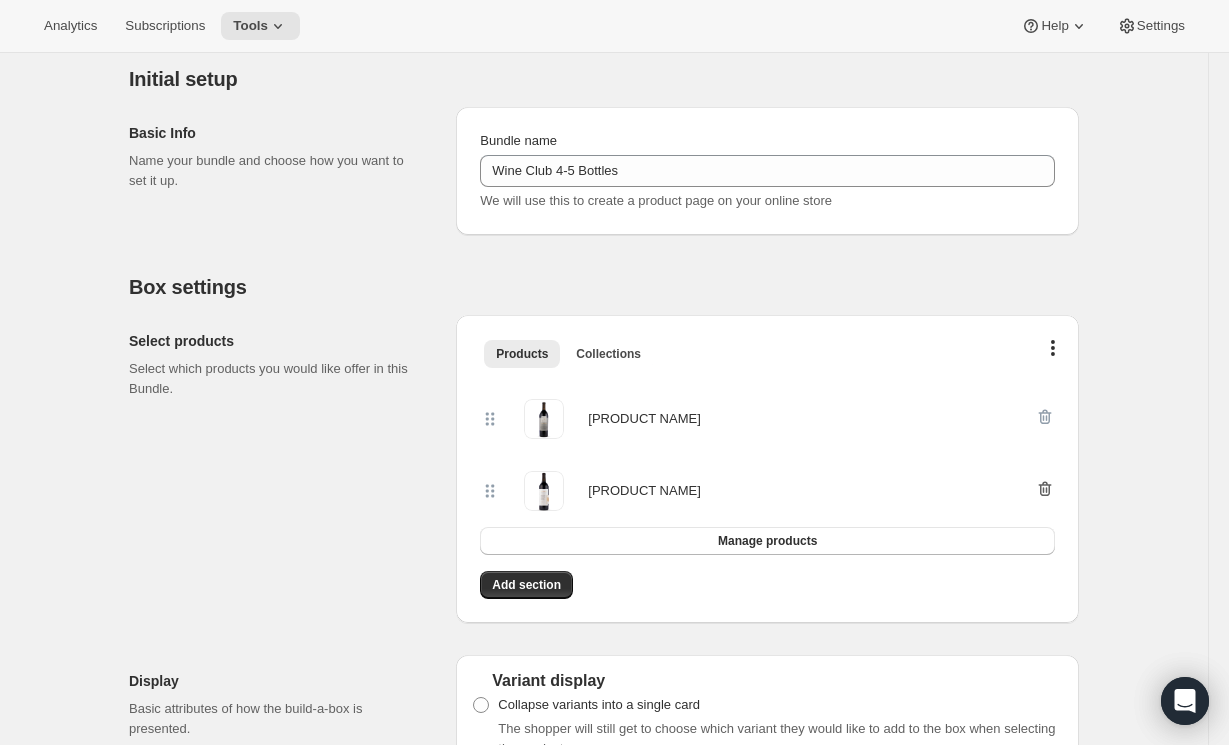 click at bounding box center [1045, 489] 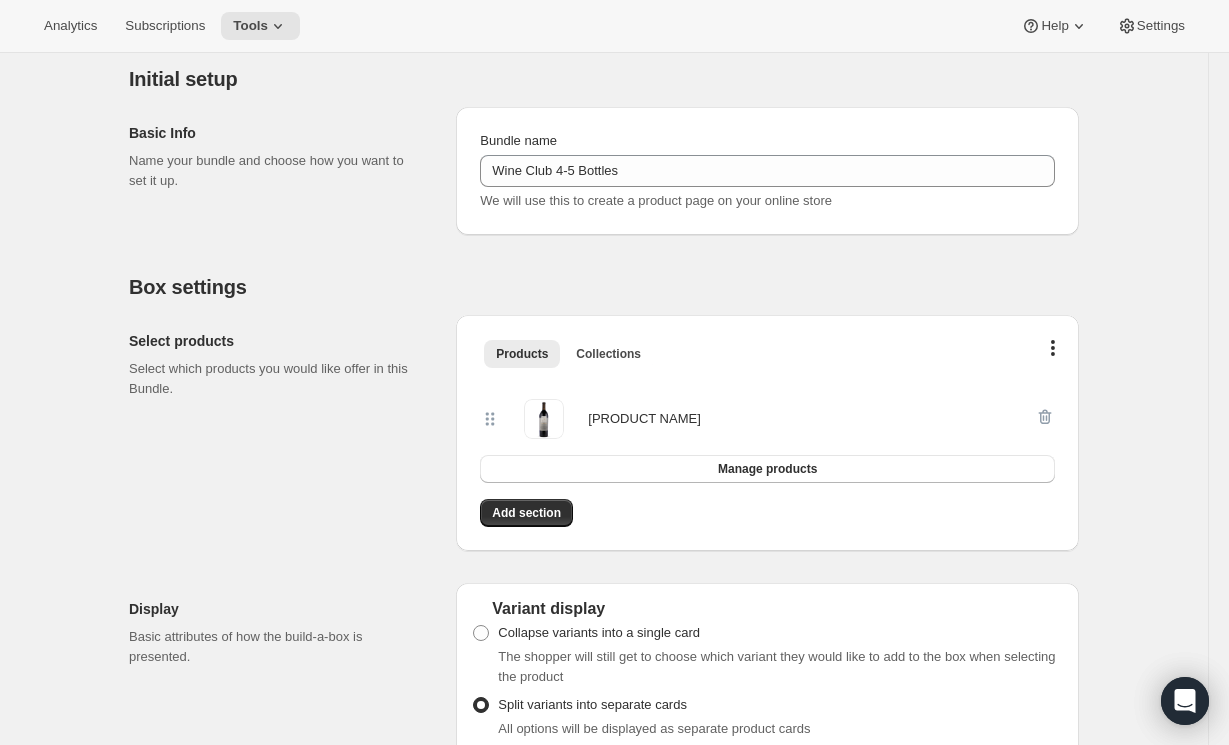 click at bounding box center [1045, 419] 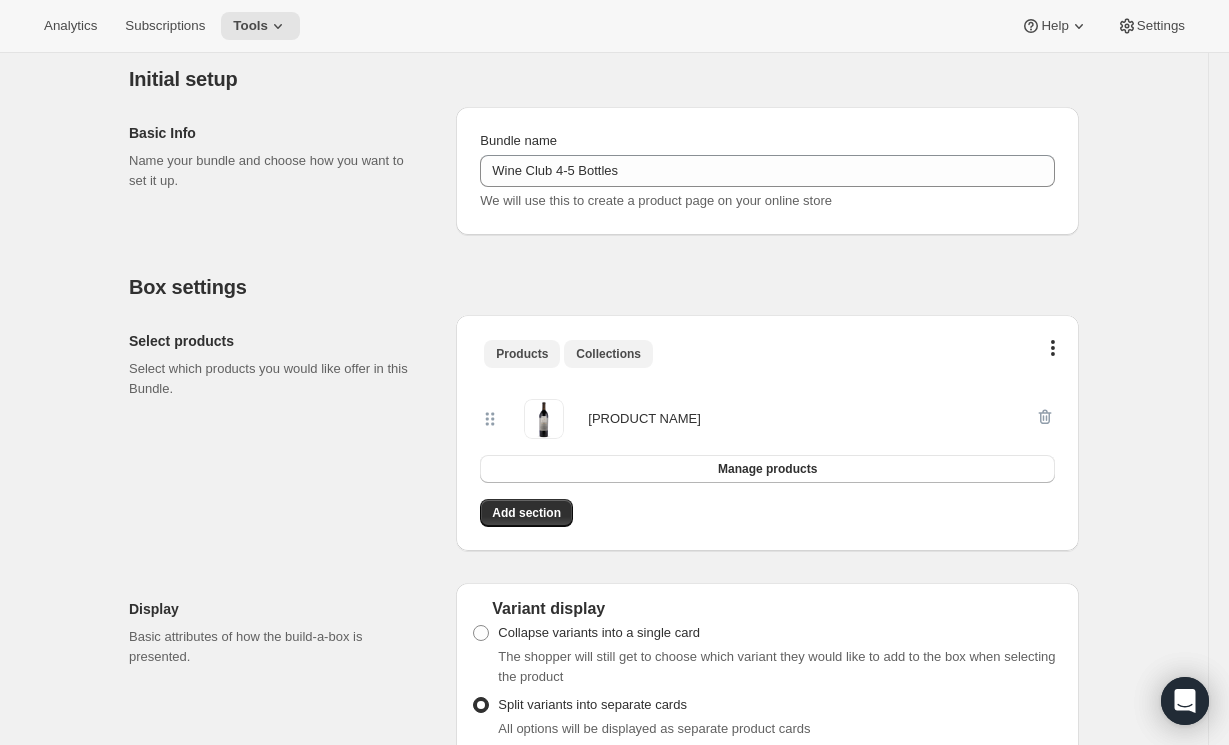 click on "Collections" at bounding box center (608, 354) 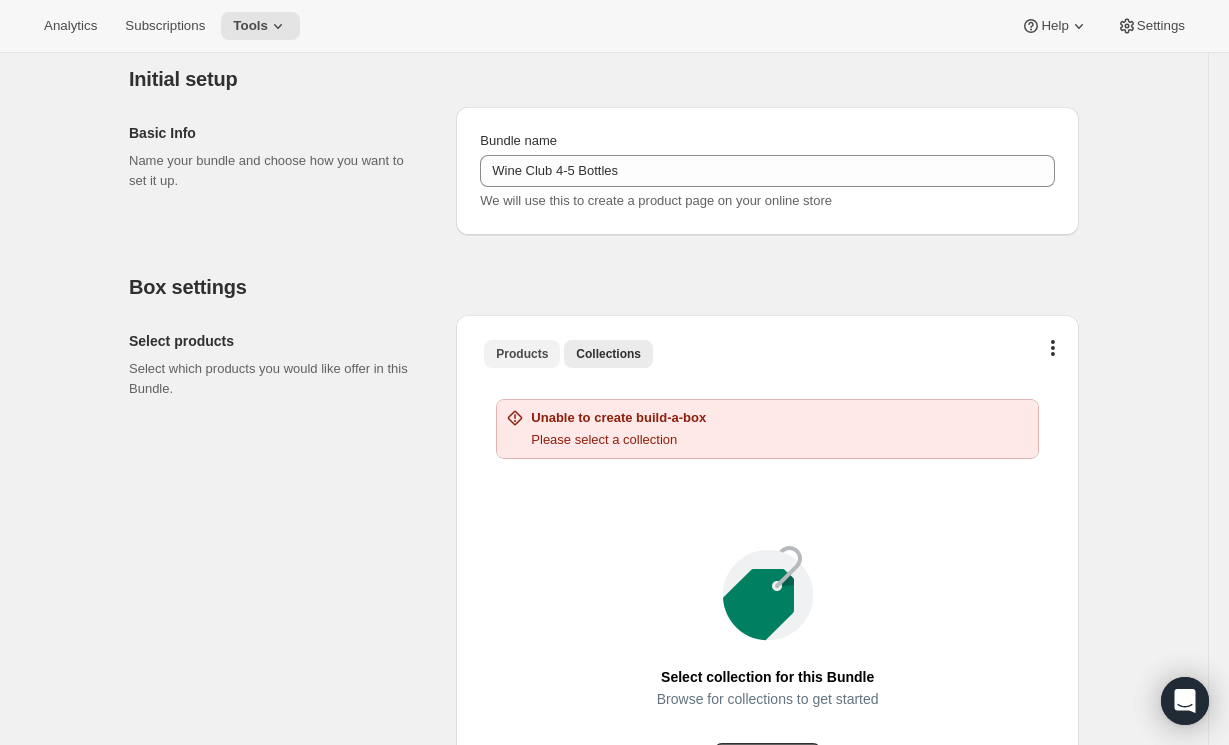 click on "Products" at bounding box center (522, 354) 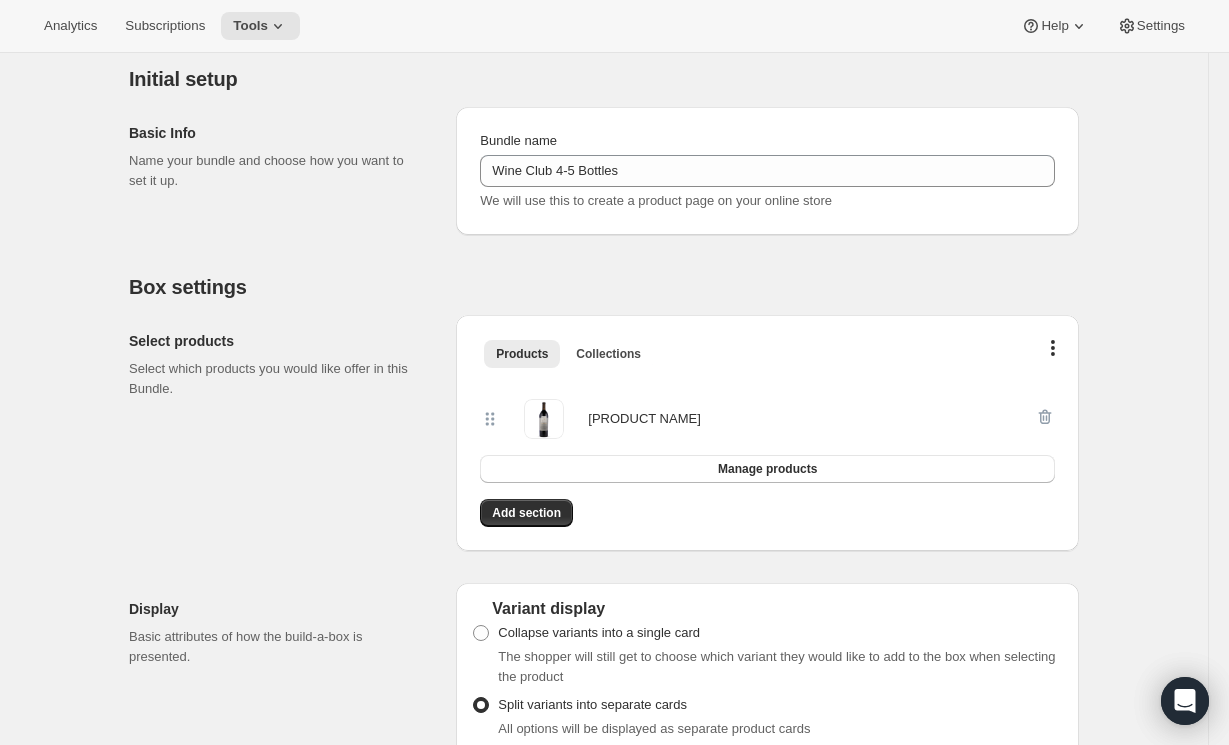 click at bounding box center (1045, 419) 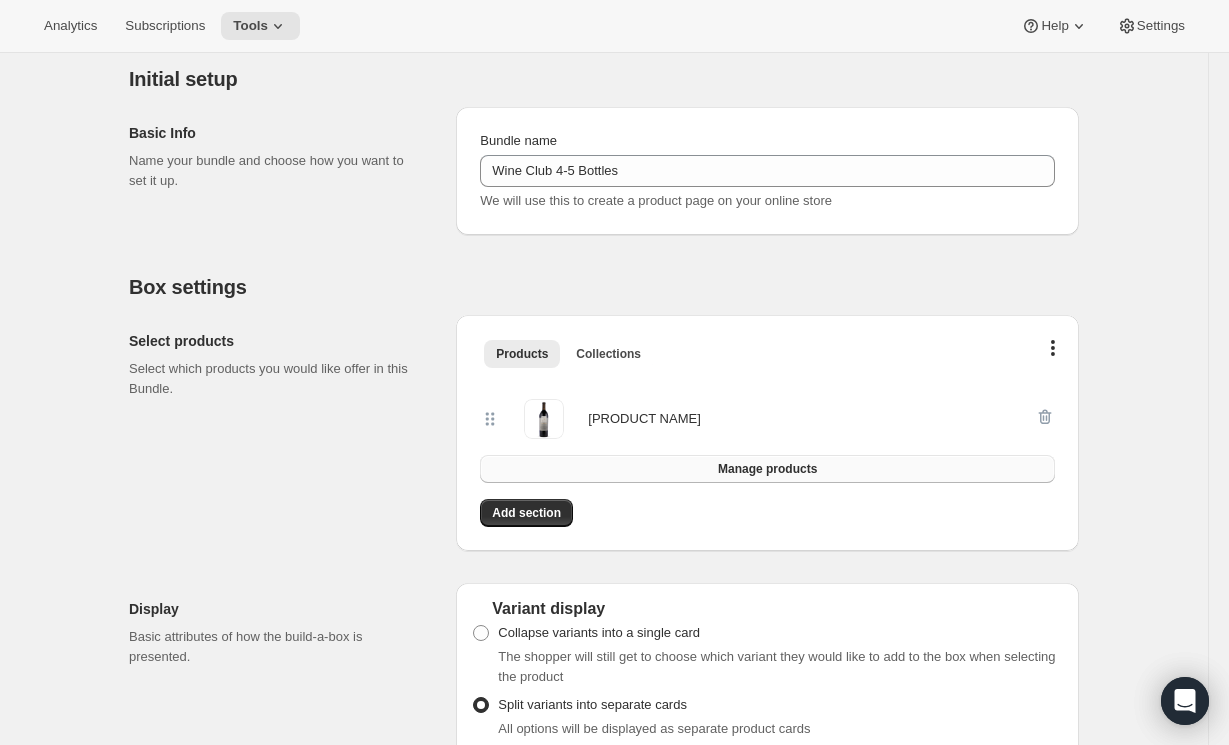 click on "Manage products" at bounding box center [767, 469] 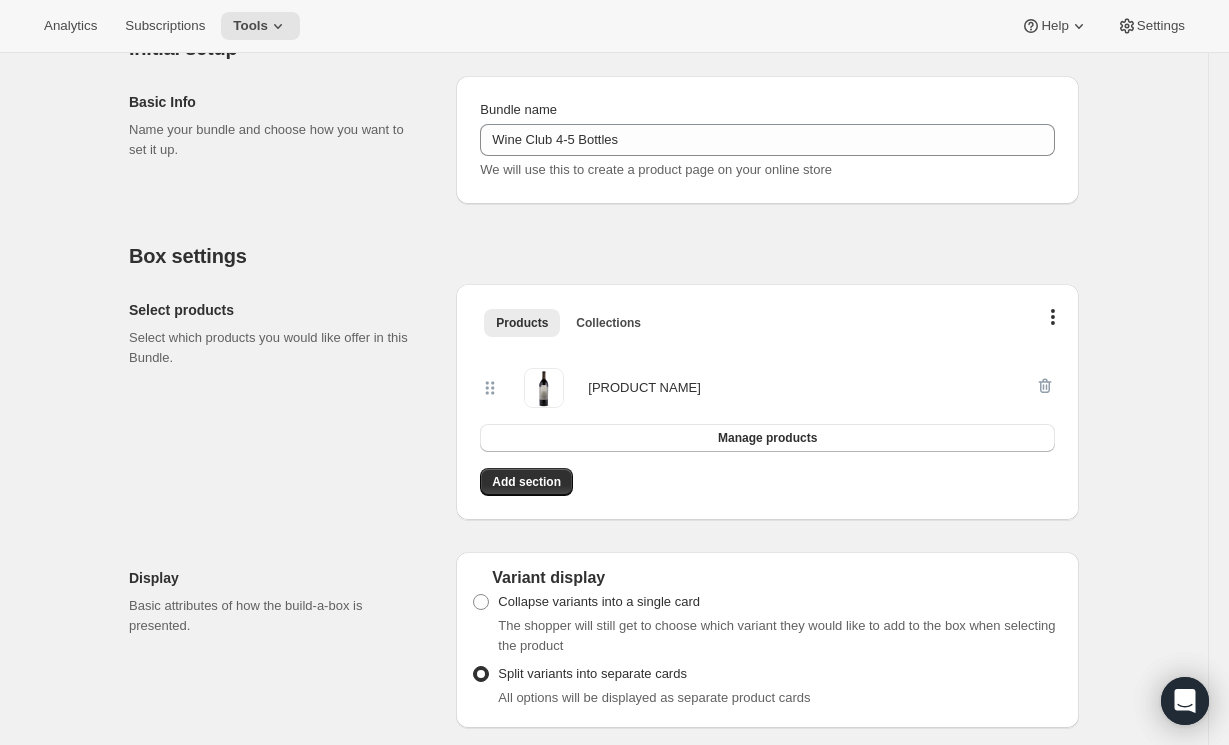 scroll, scrollTop: 181, scrollLeft: 0, axis: vertical 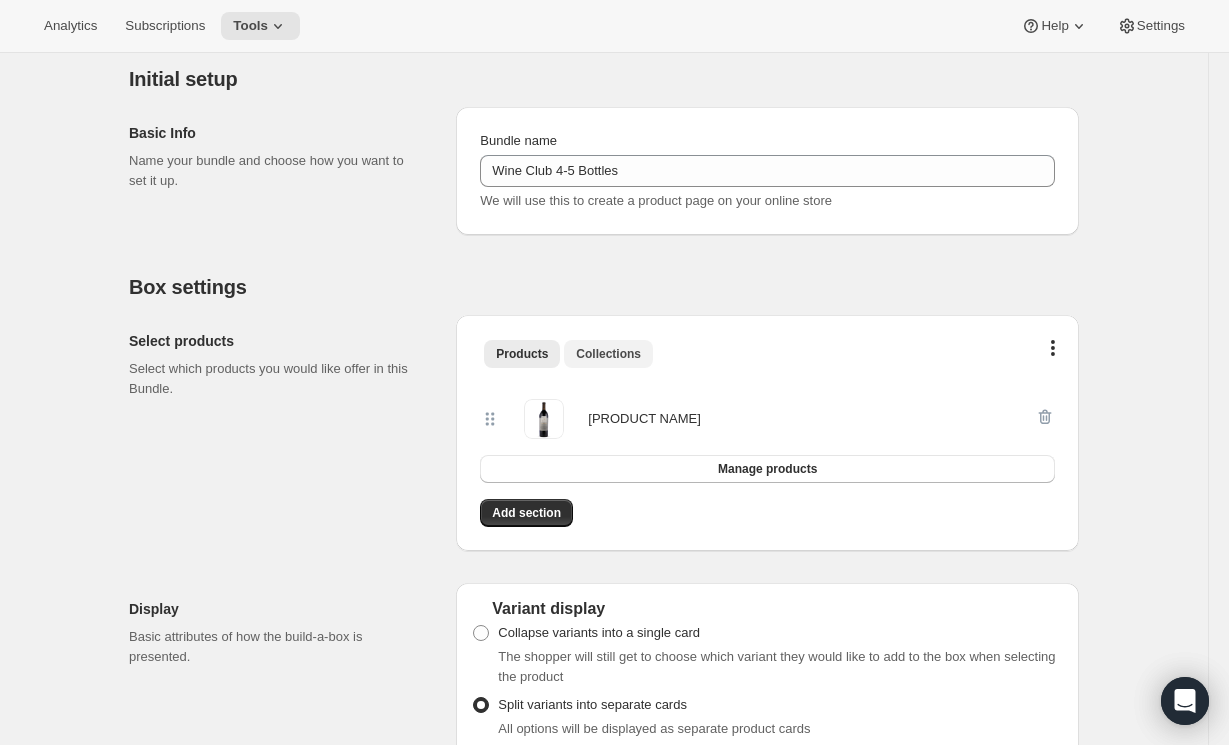 click on "Collections" at bounding box center (608, 354) 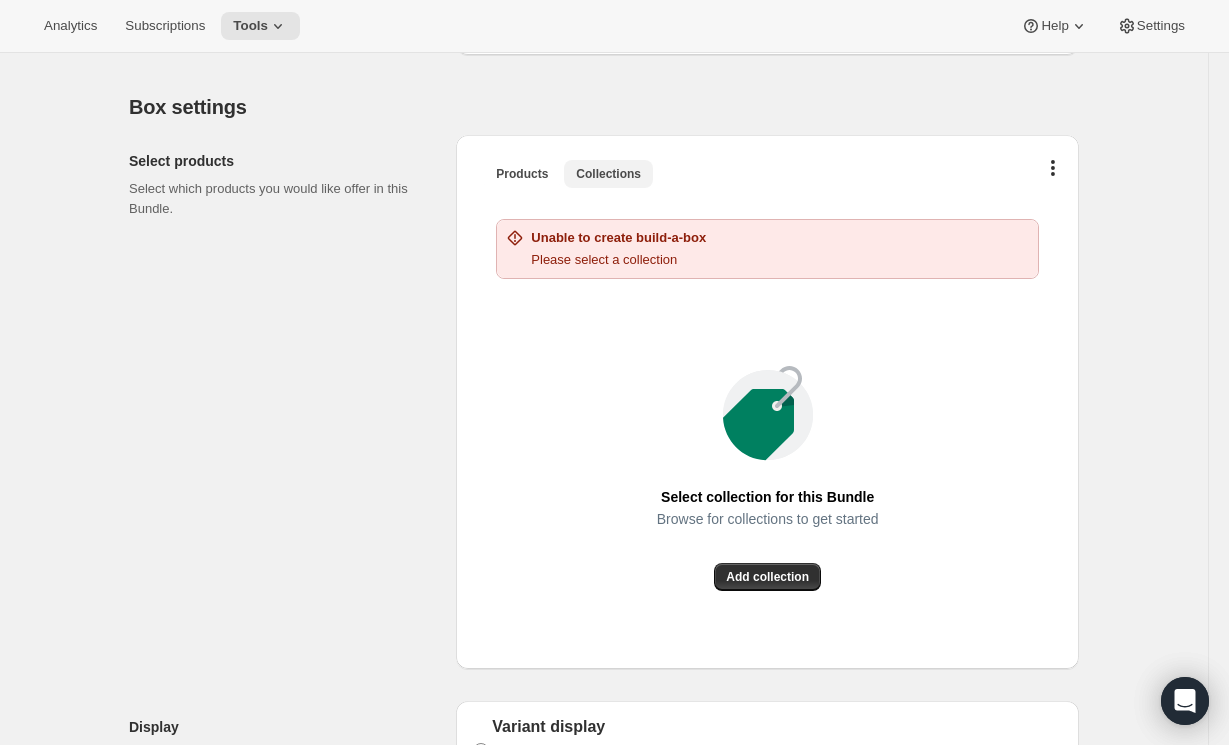scroll, scrollTop: 363, scrollLeft: 0, axis: vertical 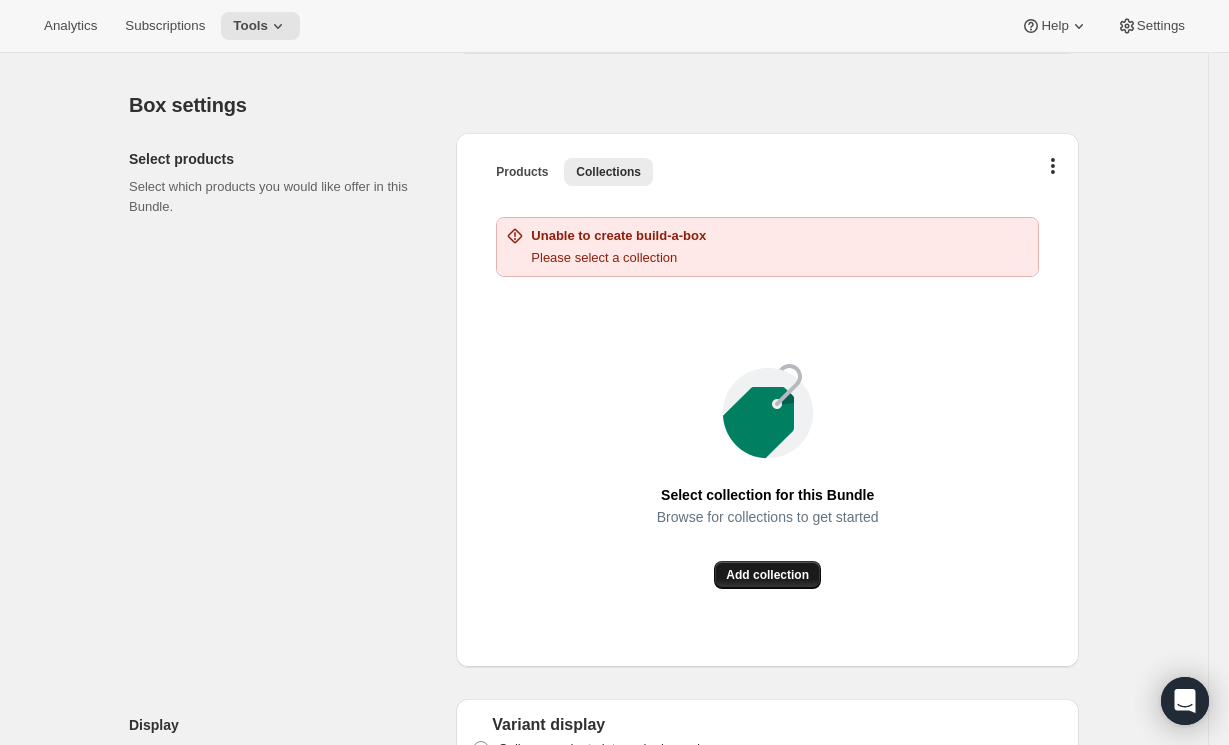 click on "Add collection" at bounding box center [767, 575] 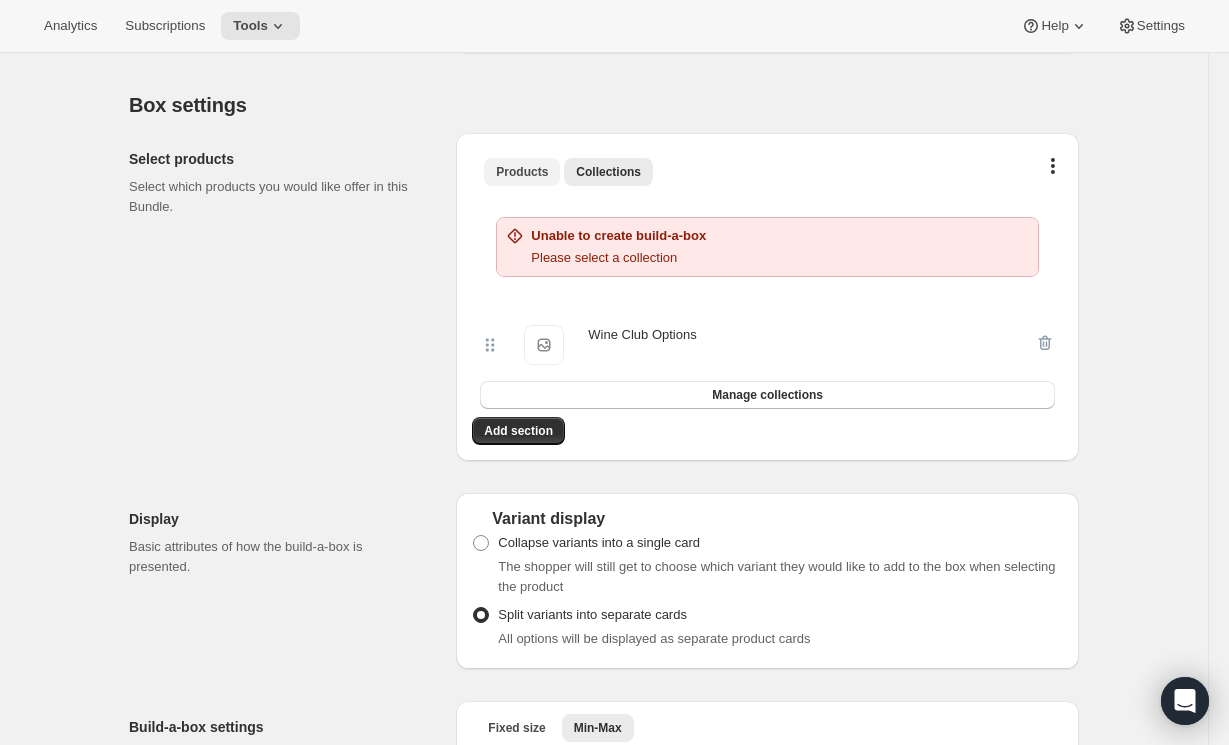 click on "Products" at bounding box center [522, 172] 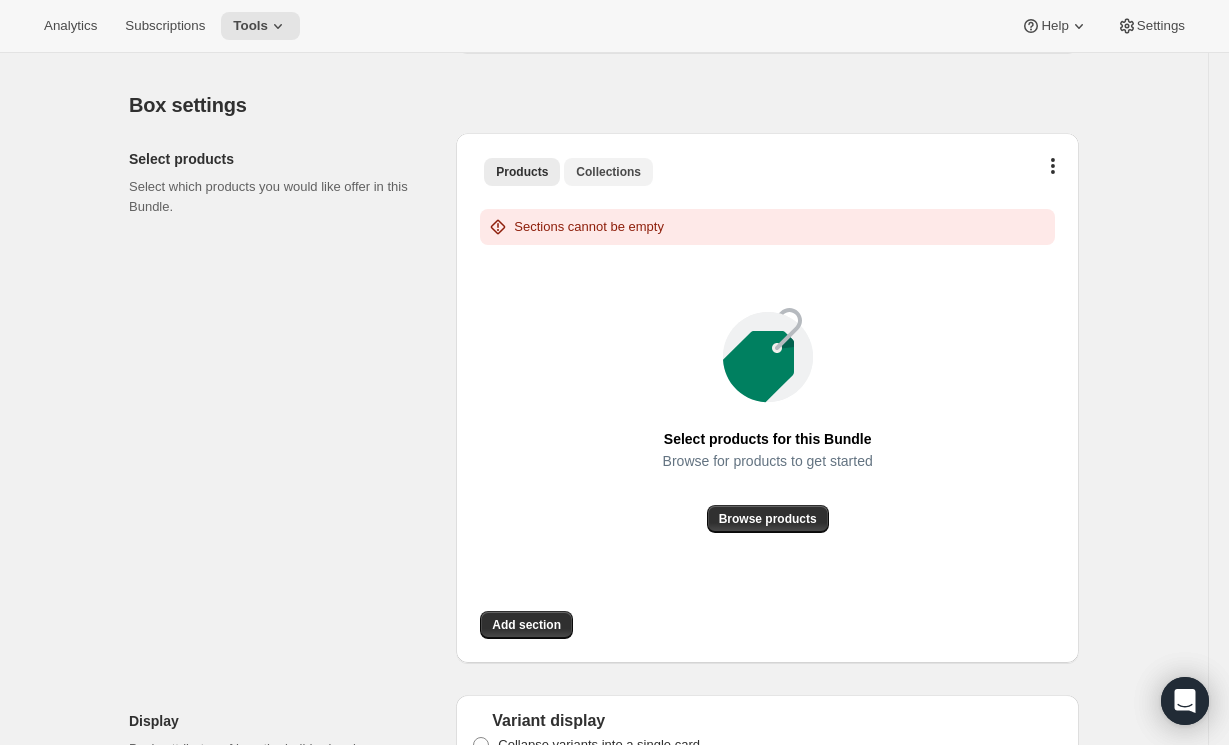 click on "Collections" at bounding box center (608, 172) 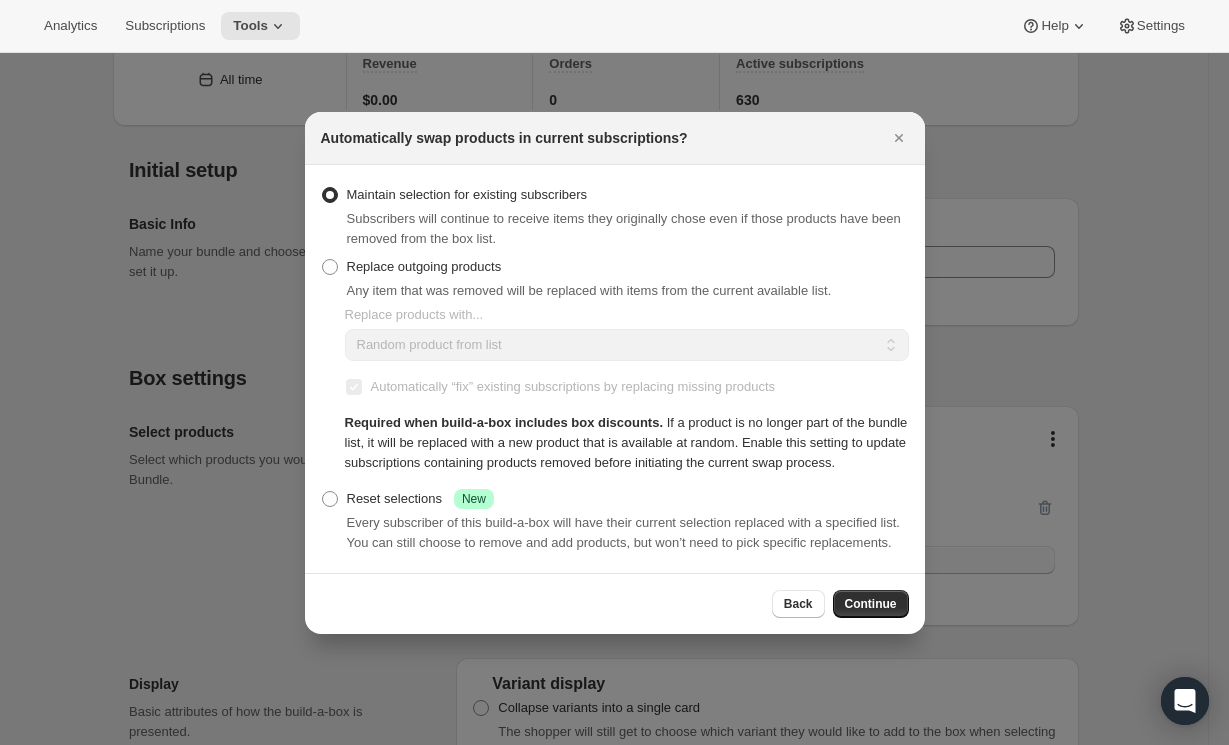 scroll, scrollTop: 0, scrollLeft: 0, axis: both 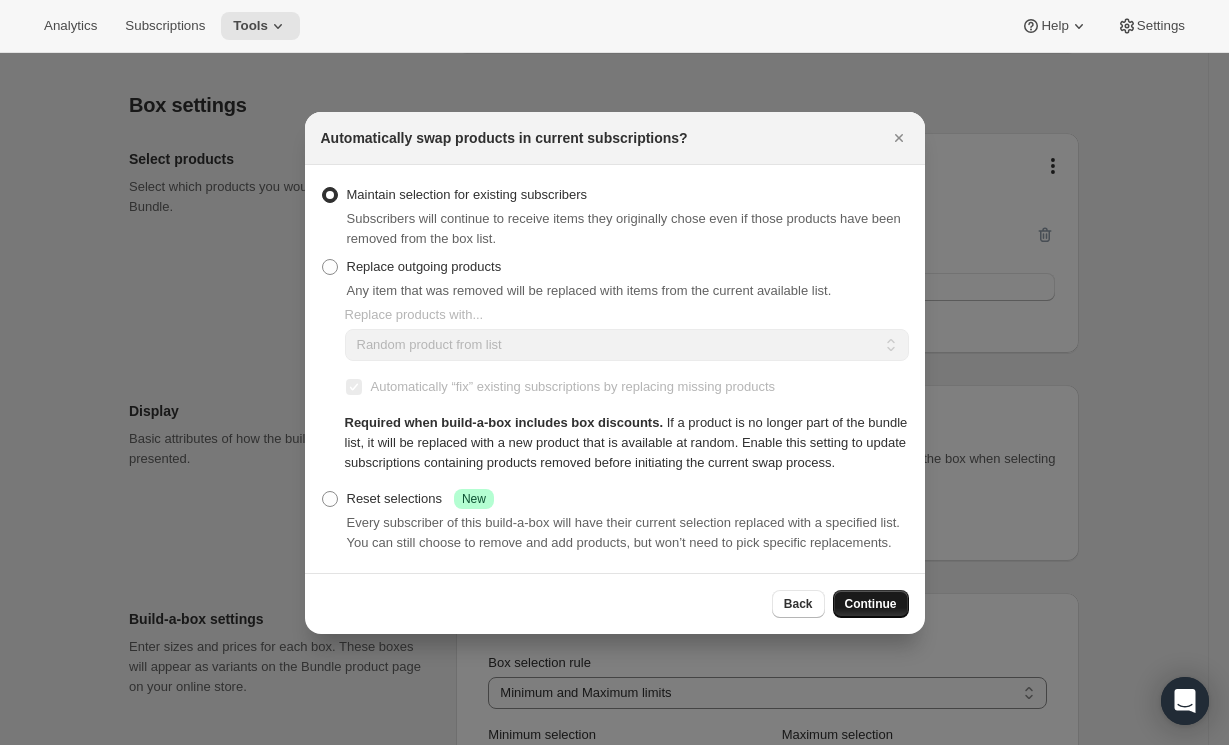 click on "Continue" at bounding box center [871, 604] 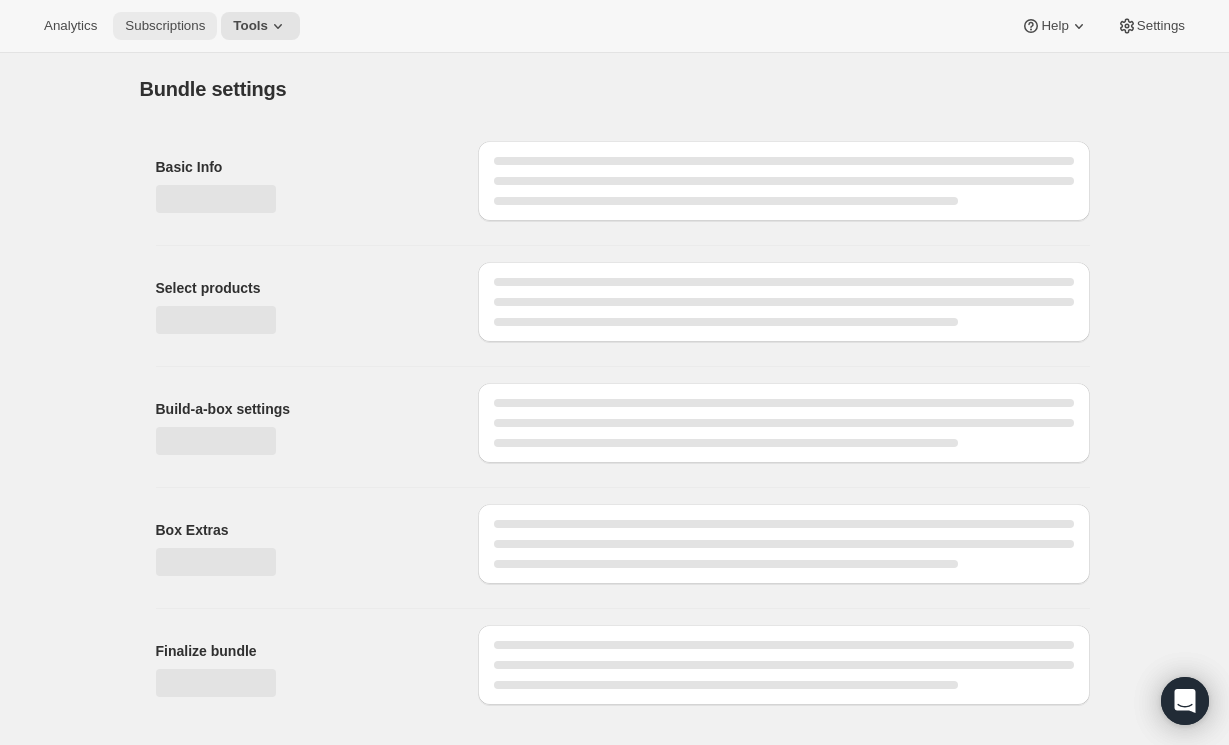 scroll, scrollTop: 0, scrollLeft: 0, axis: both 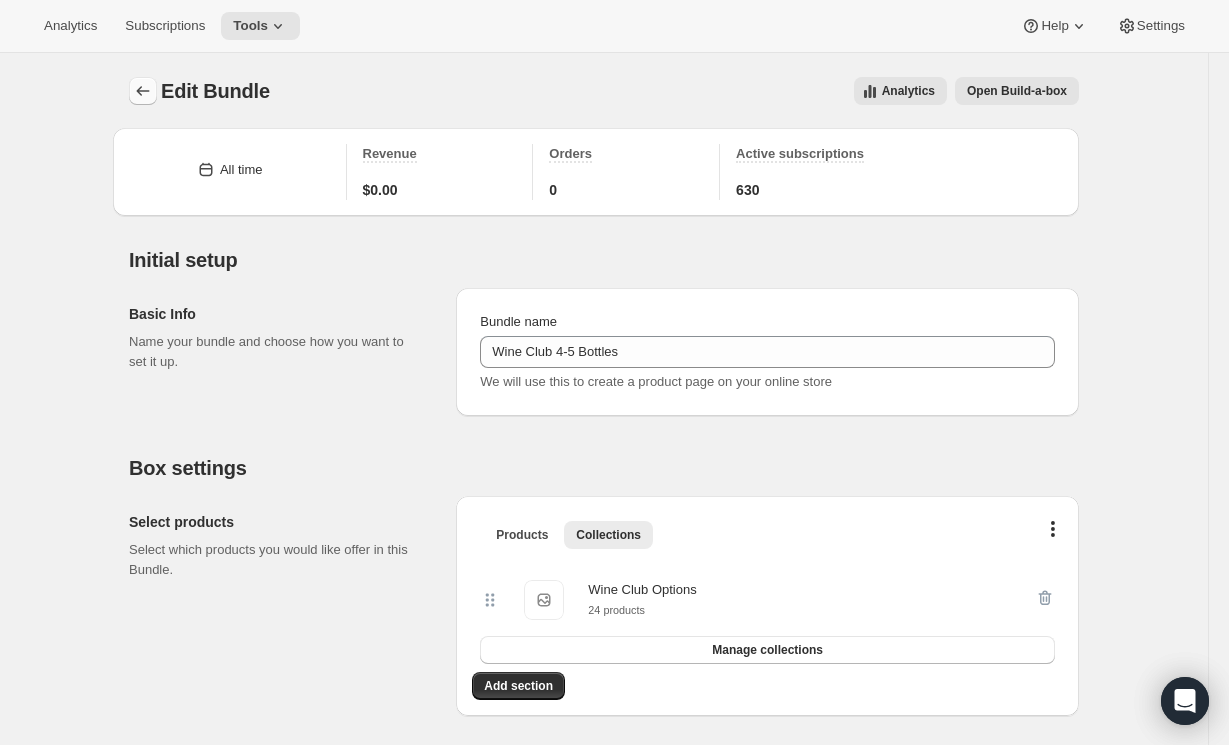 click at bounding box center (143, 91) 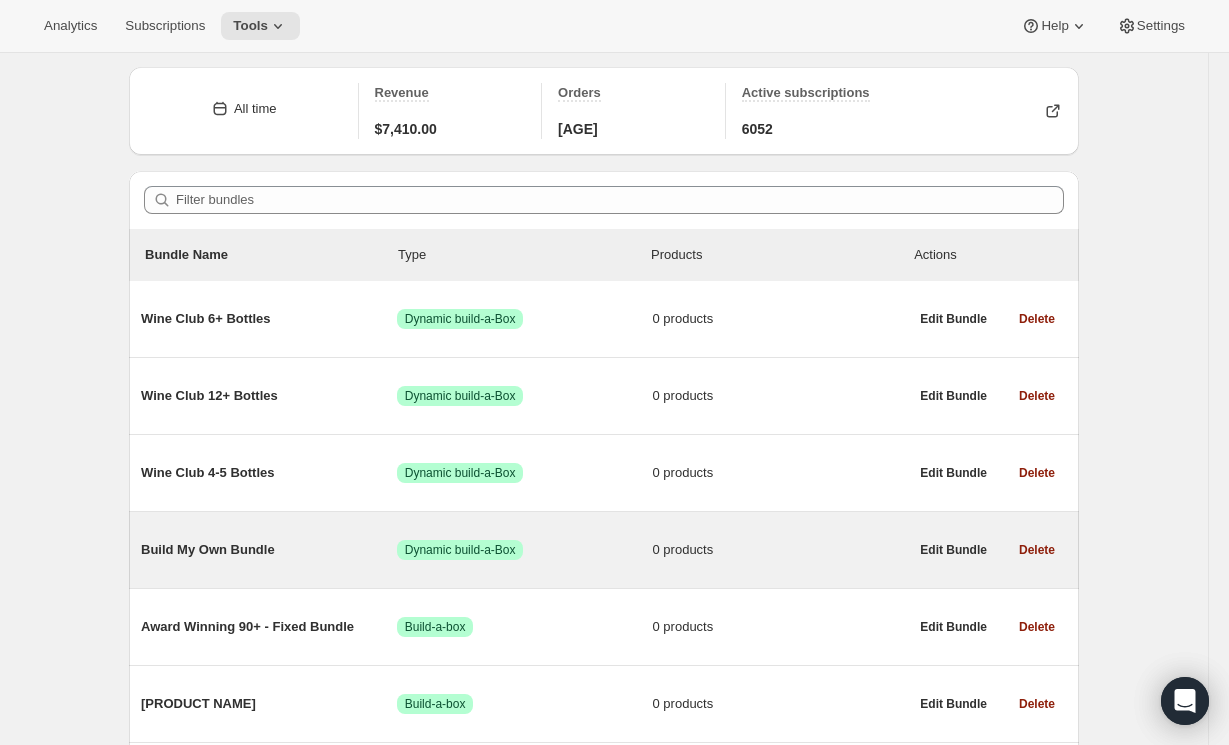 scroll, scrollTop: 90, scrollLeft: 0, axis: vertical 